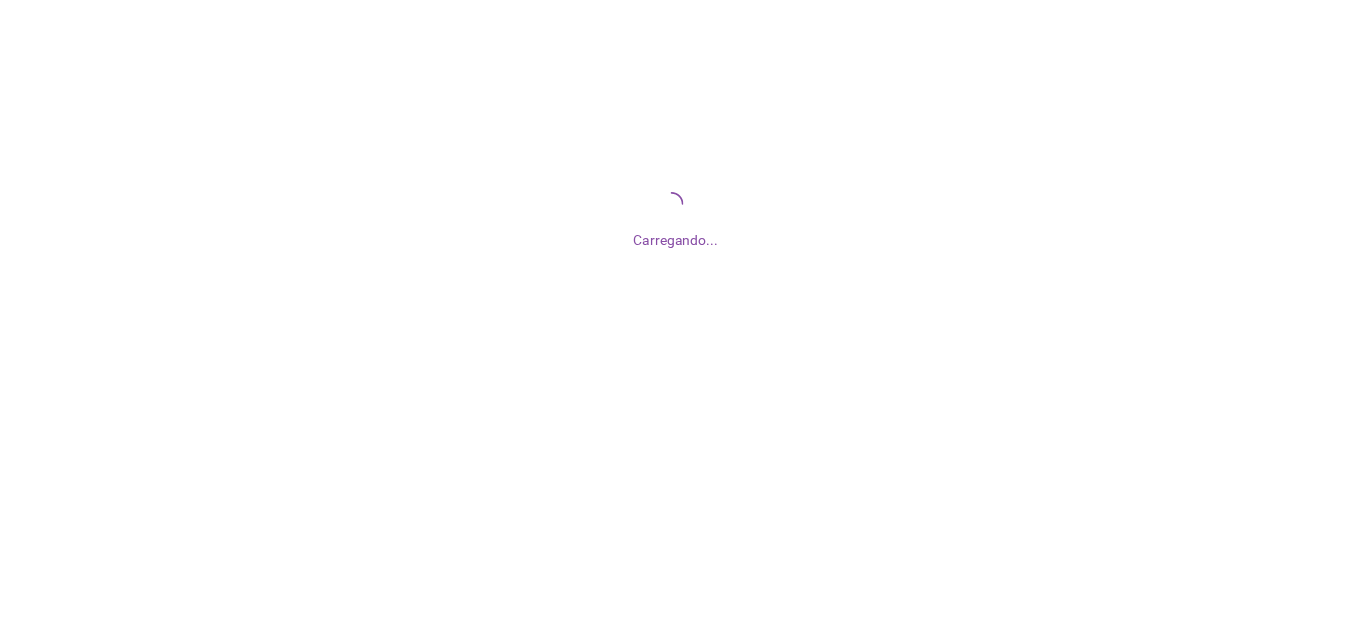 scroll, scrollTop: 0, scrollLeft: 0, axis: both 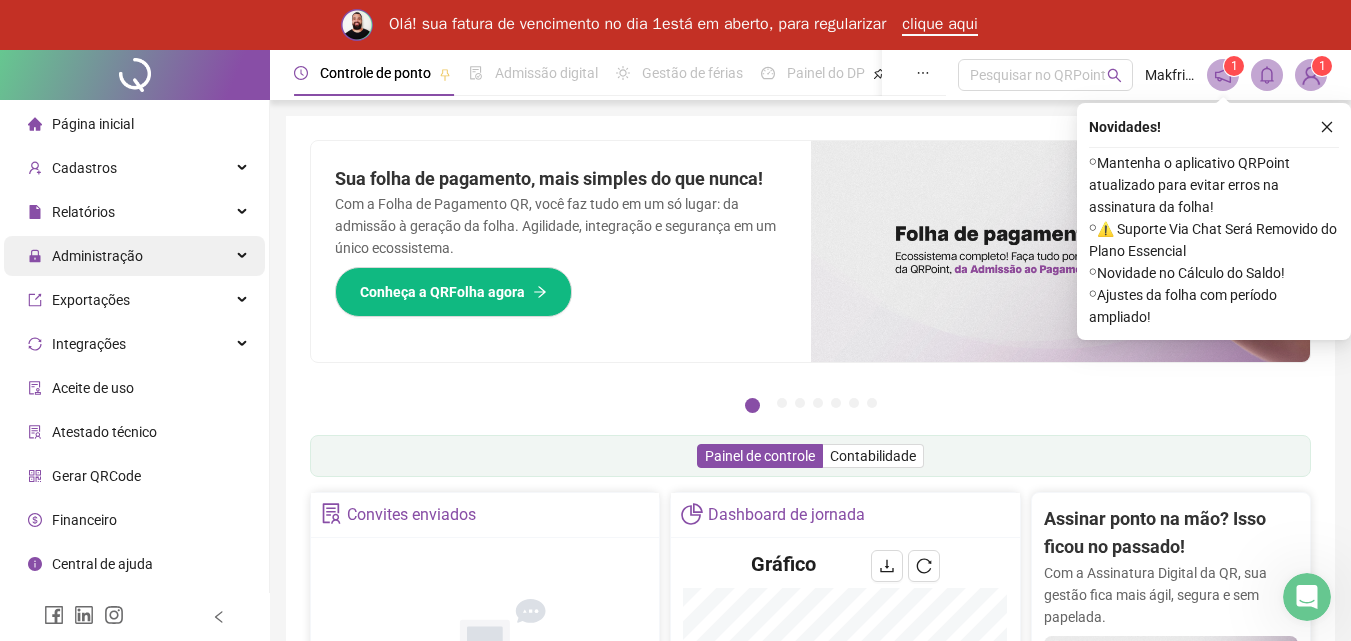 click on "Administração" at bounding box center [97, 256] 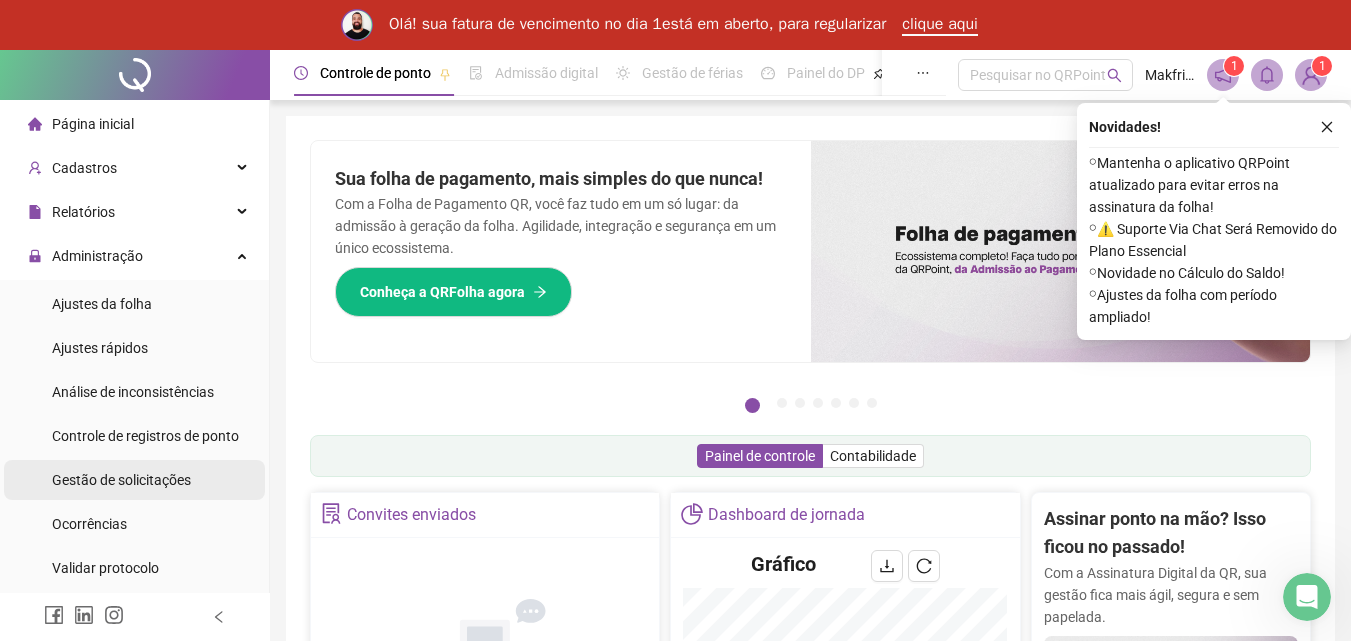click on "Gestão de solicitações" at bounding box center (121, 480) 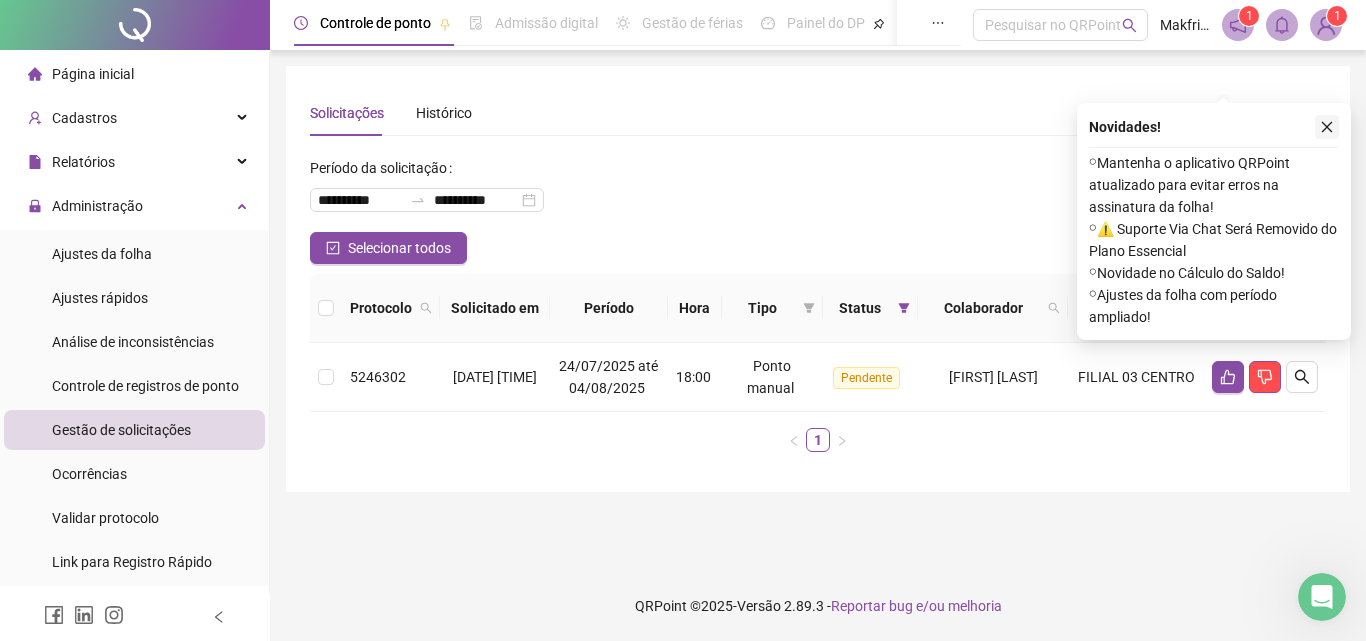 click 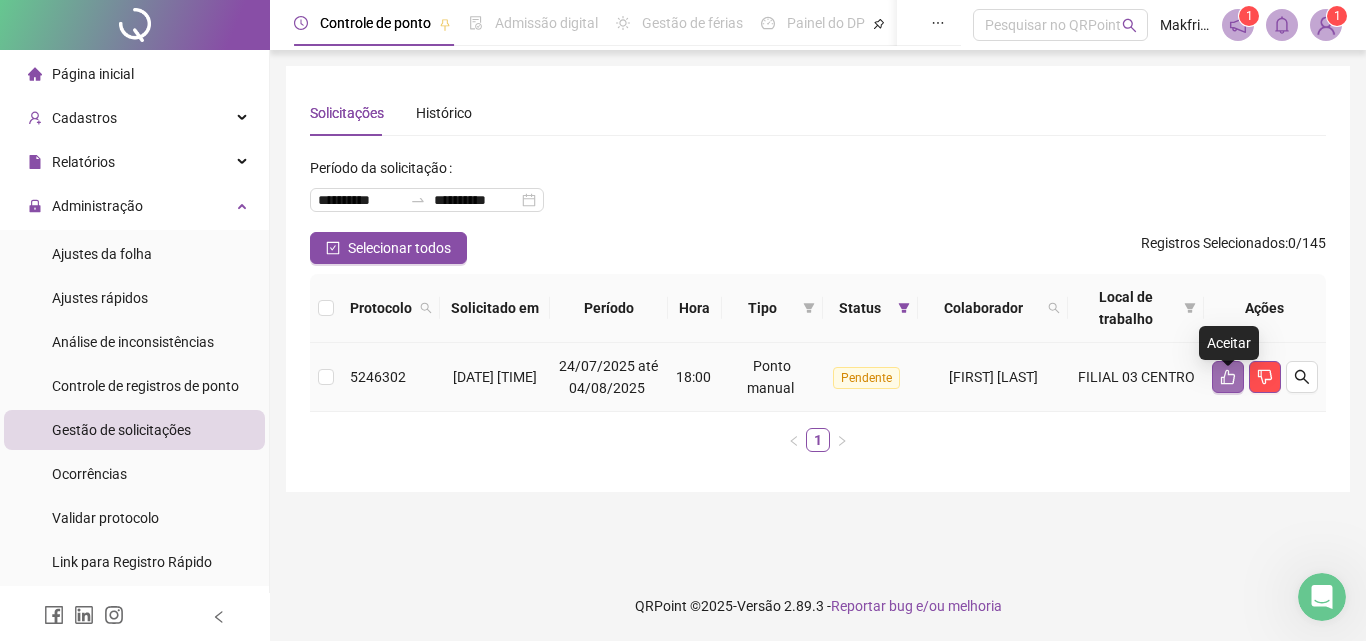 click 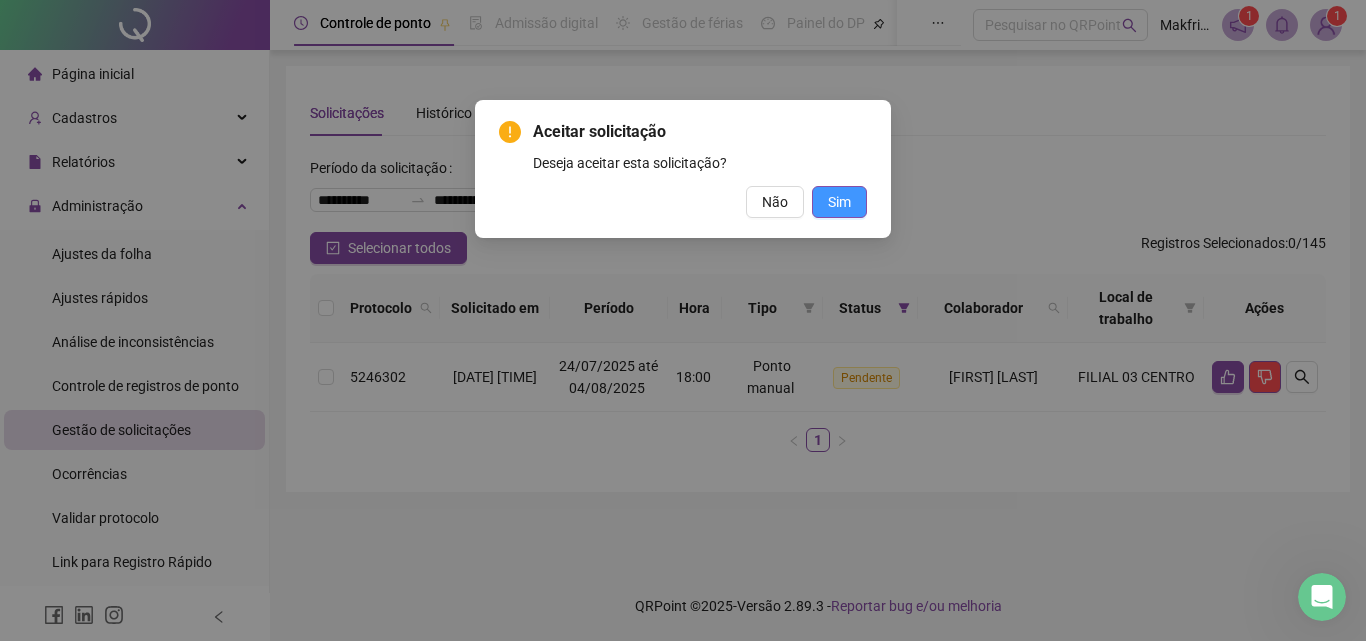 click on "Sim" at bounding box center [839, 202] 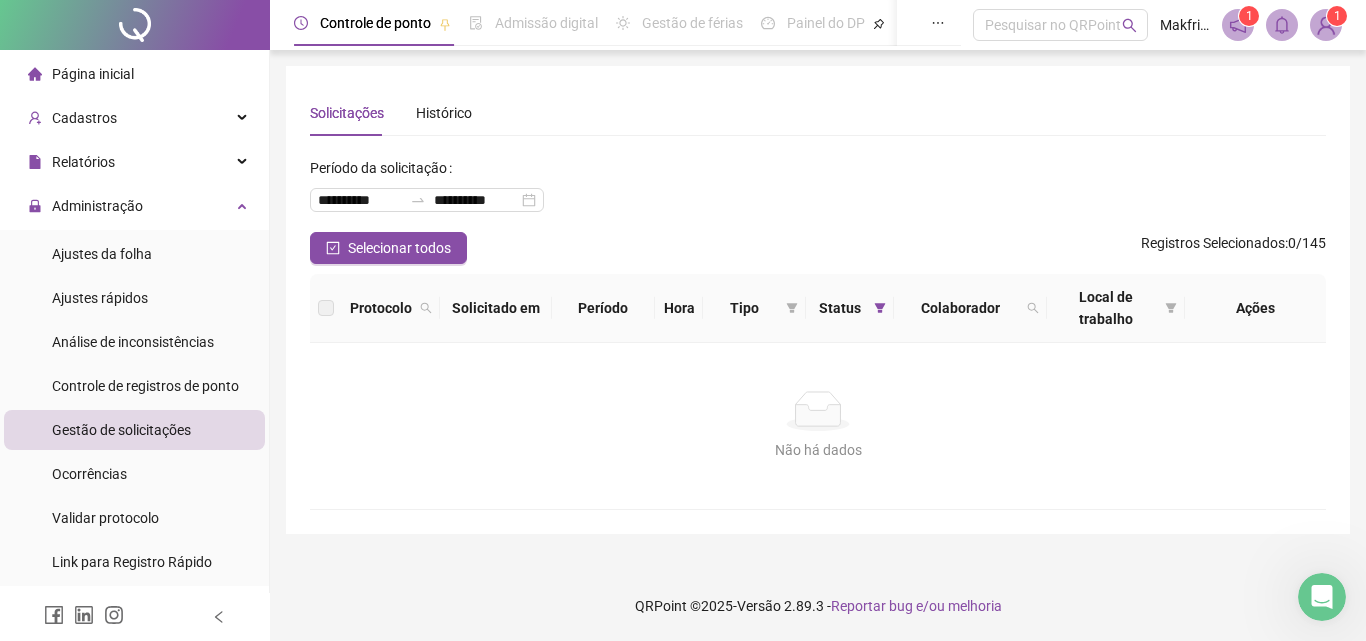 click on "**********" at bounding box center [818, 192] 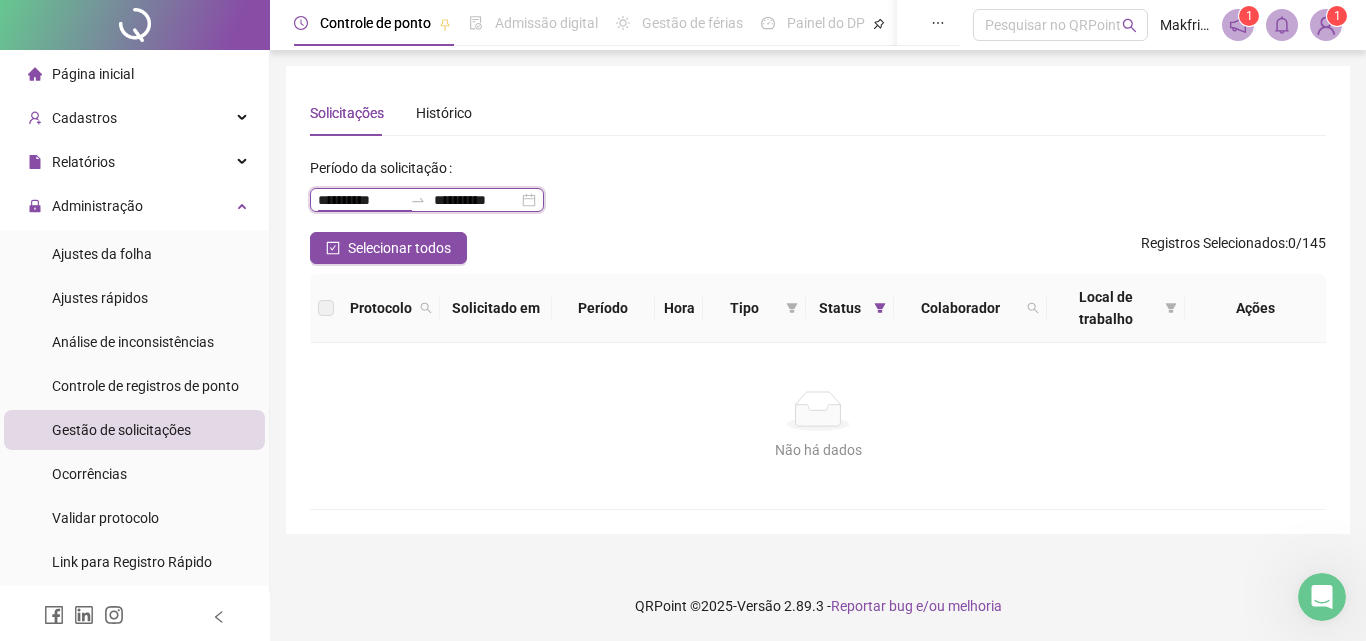 click on "**********" at bounding box center [360, 200] 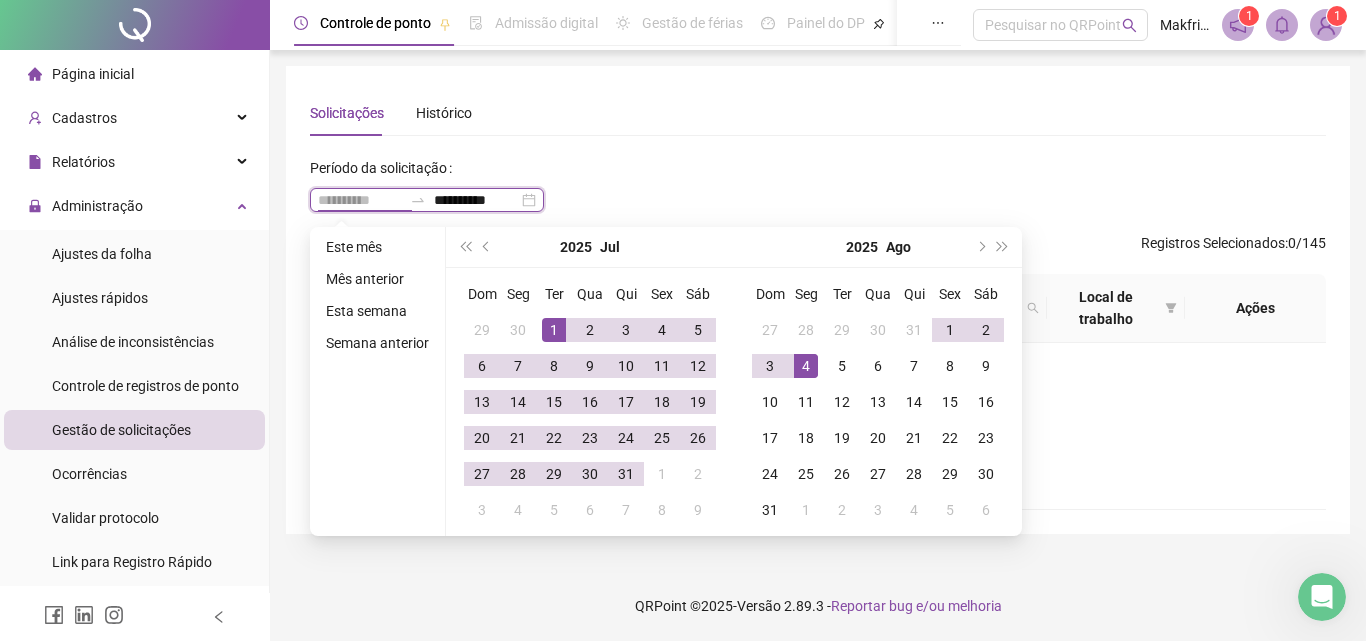 type on "**********" 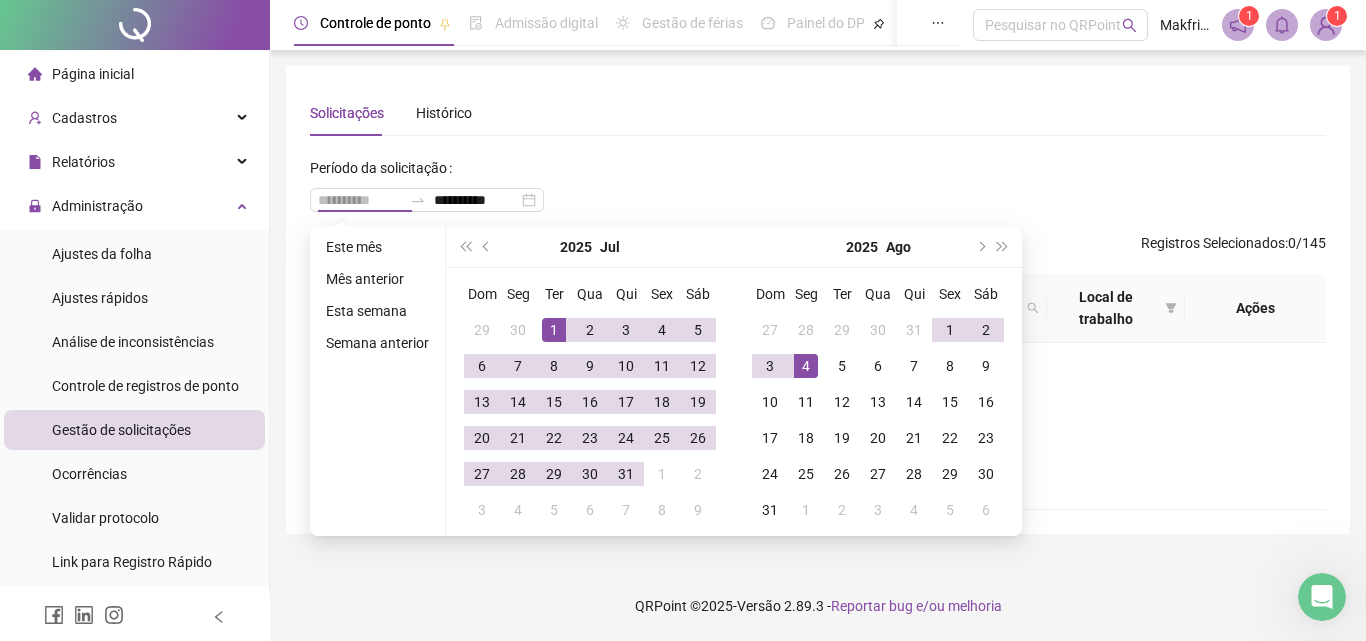 click on "1" at bounding box center (554, 330) 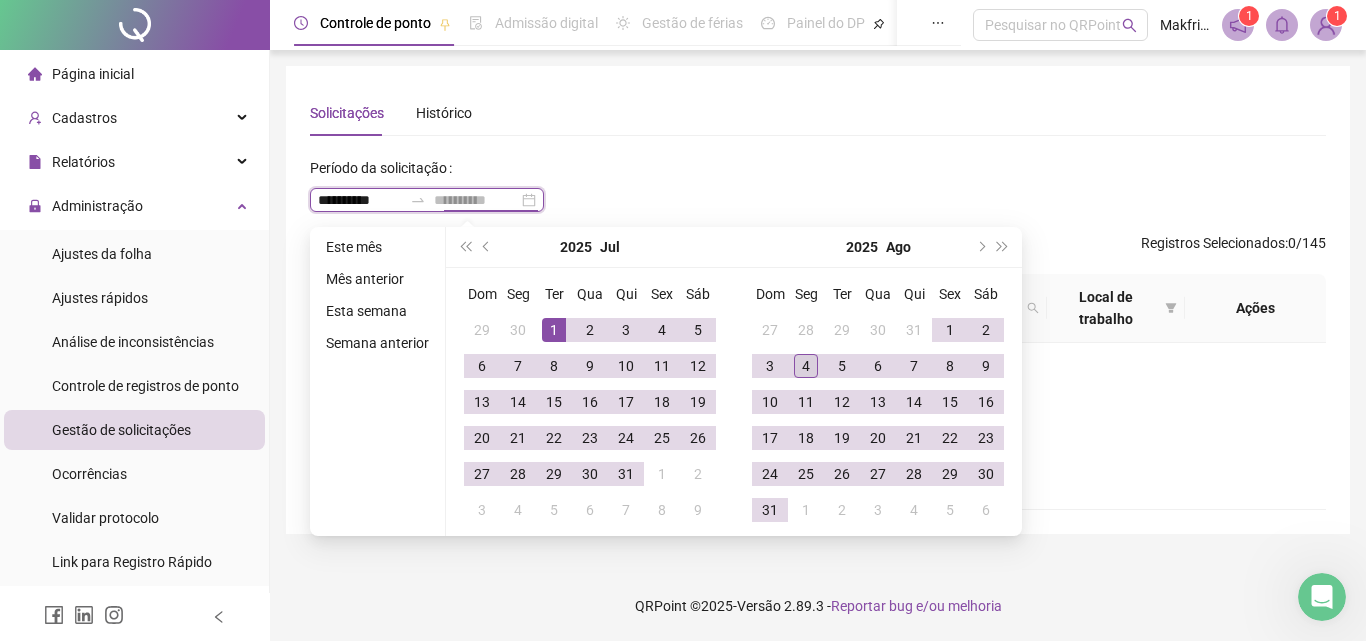 type on "**********" 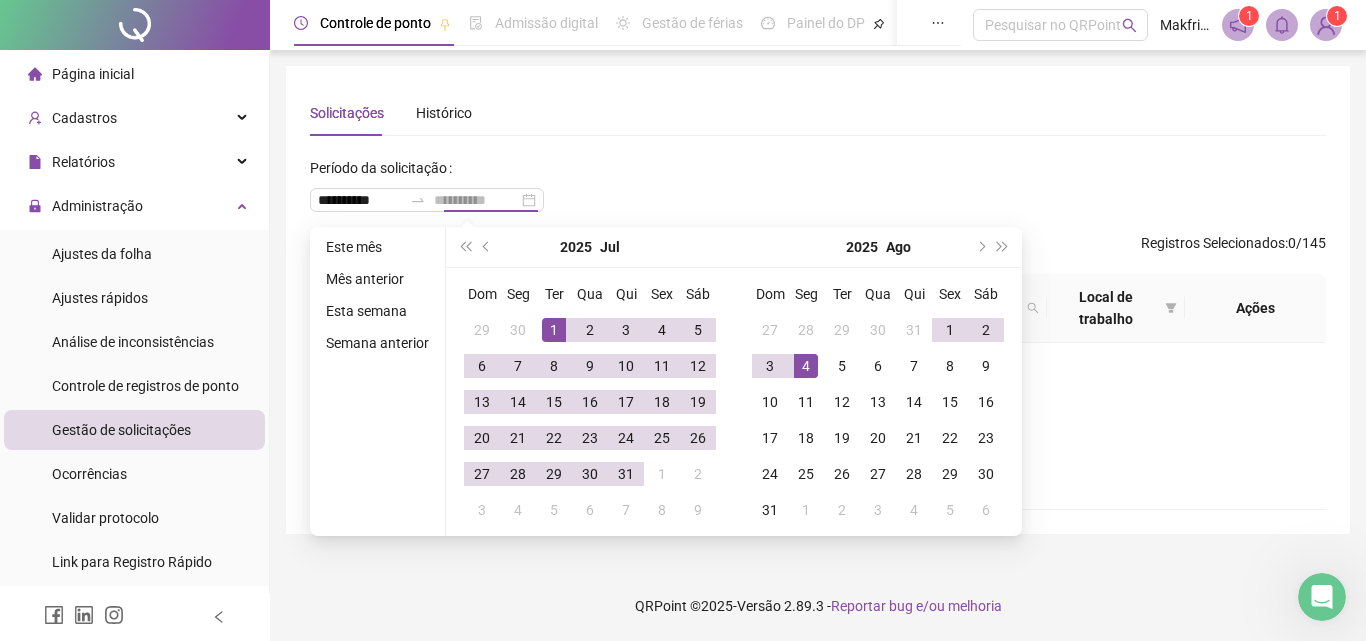 click on "4" at bounding box center (806, 366) 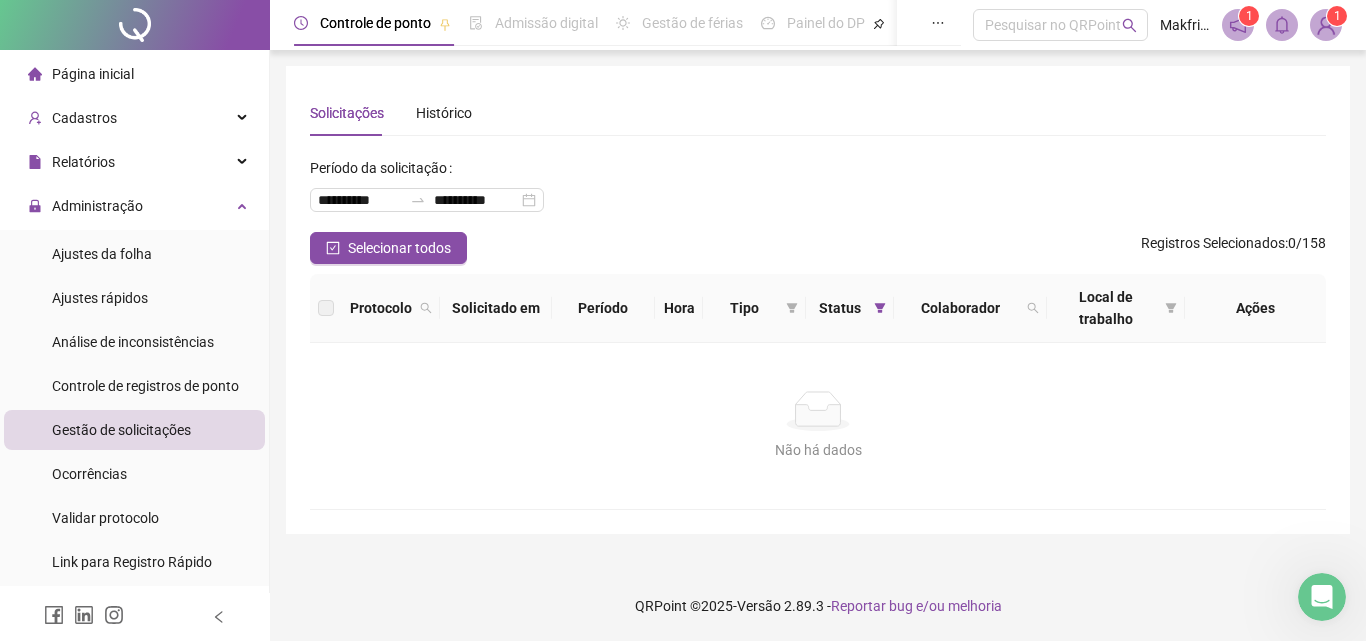 click on "**********" at bounding box center [818, 192] 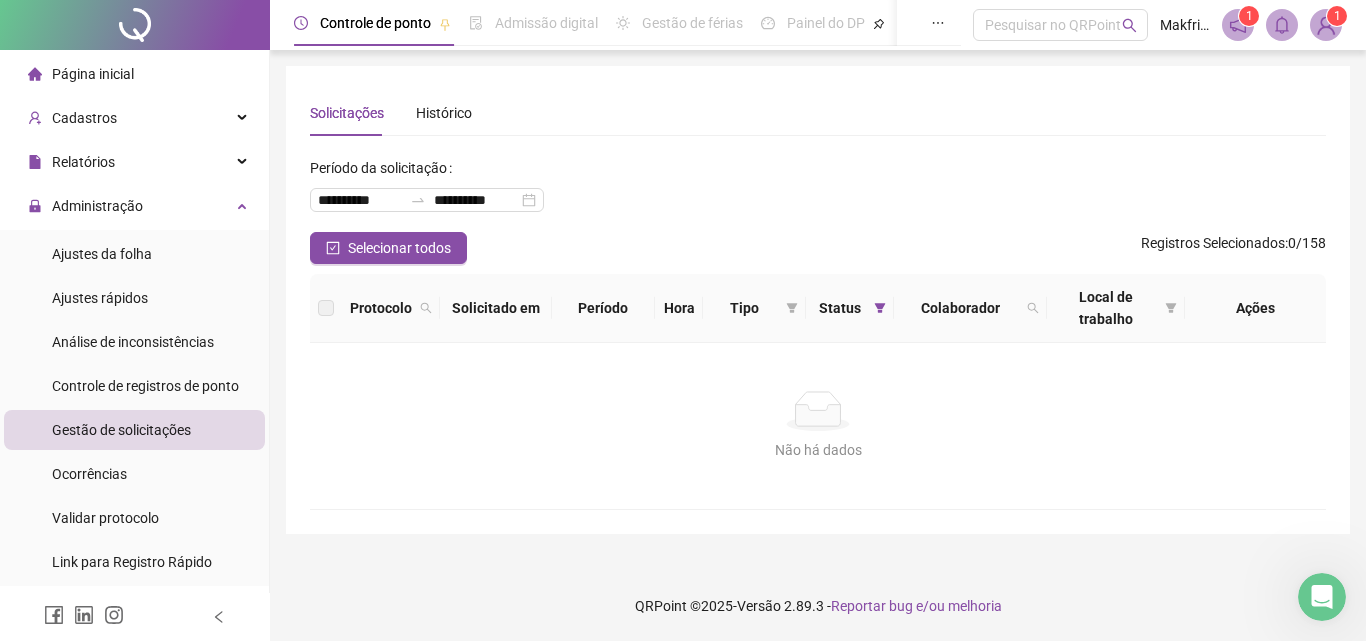click on "**********" at bounding box center [818, 192] 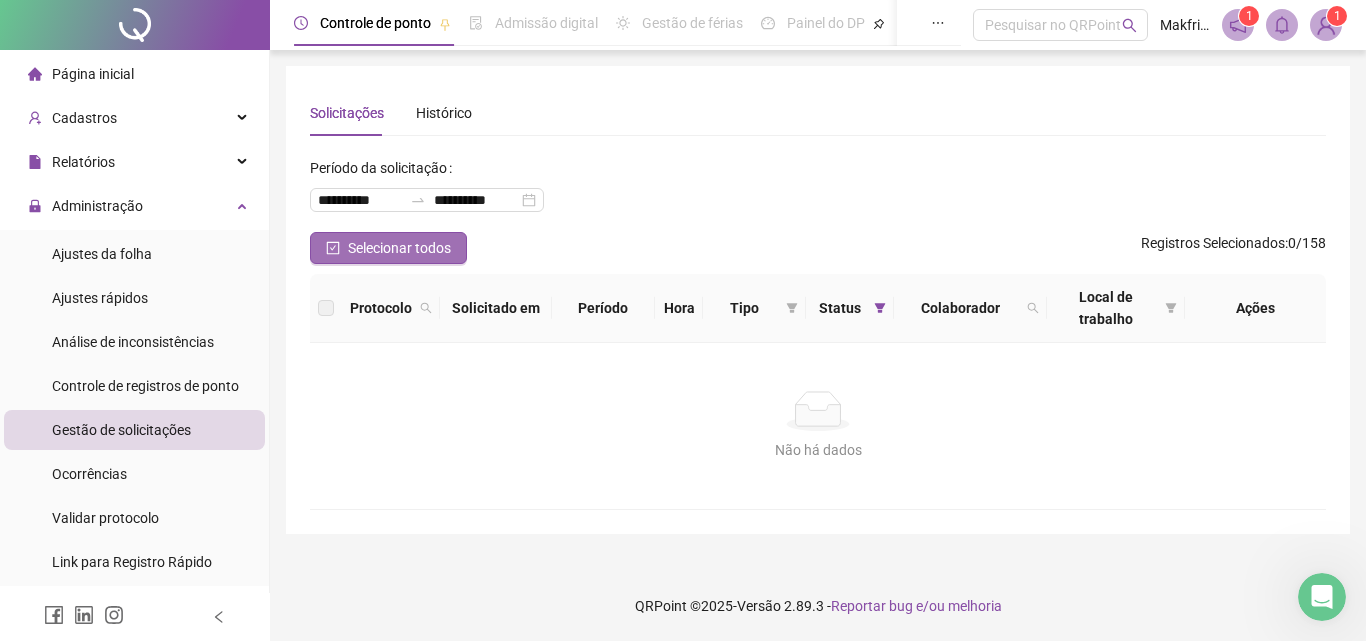 click on "Selecionar todos" at bounding box center (399, 248) 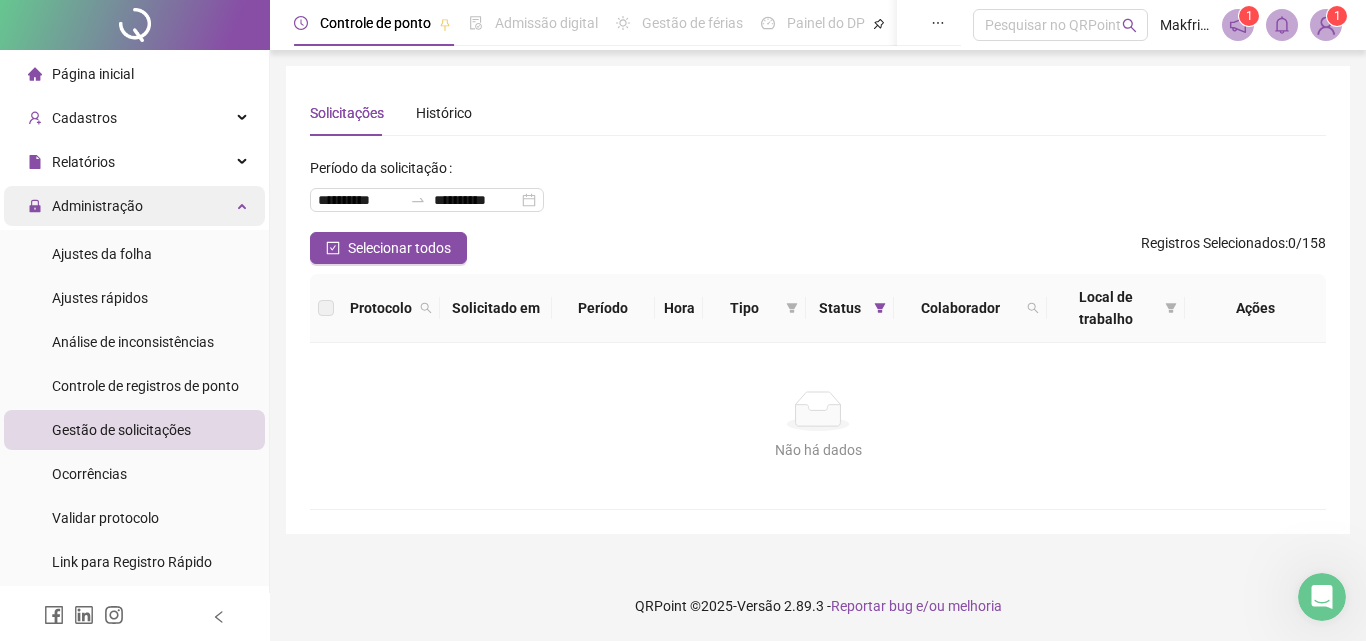 click on "Administração" at bounding box center (85, 206) 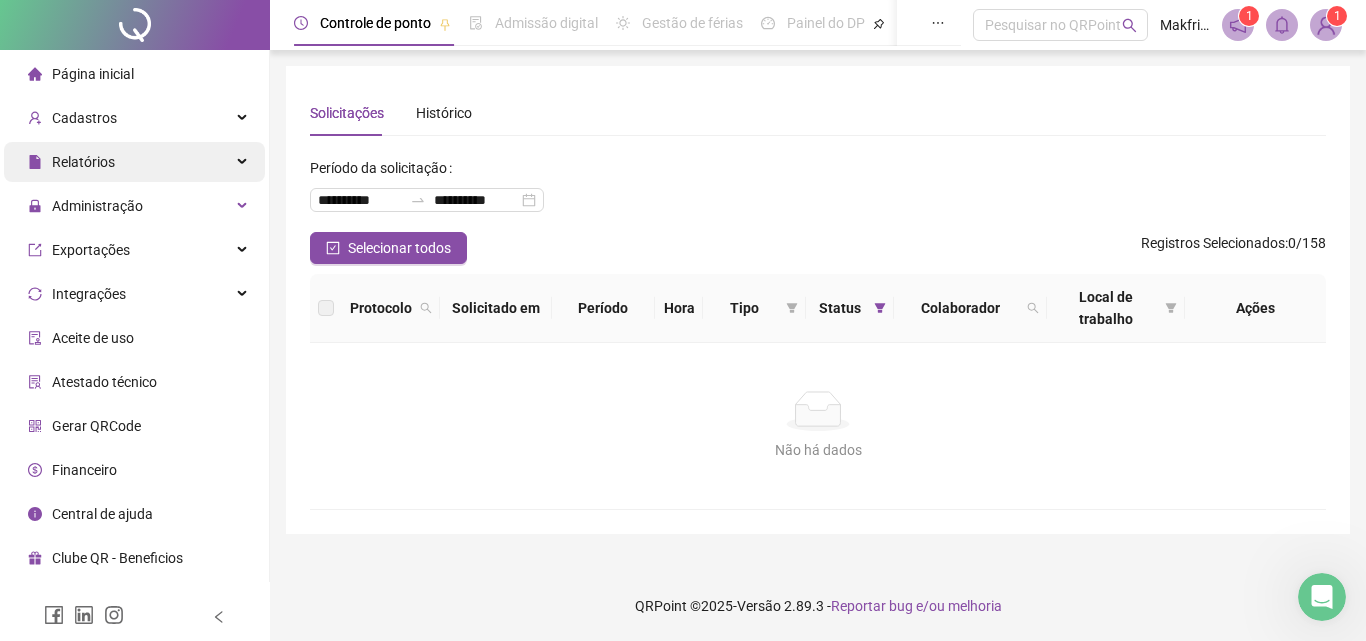 click on "Relatórios" at bounding box center (134, 162) 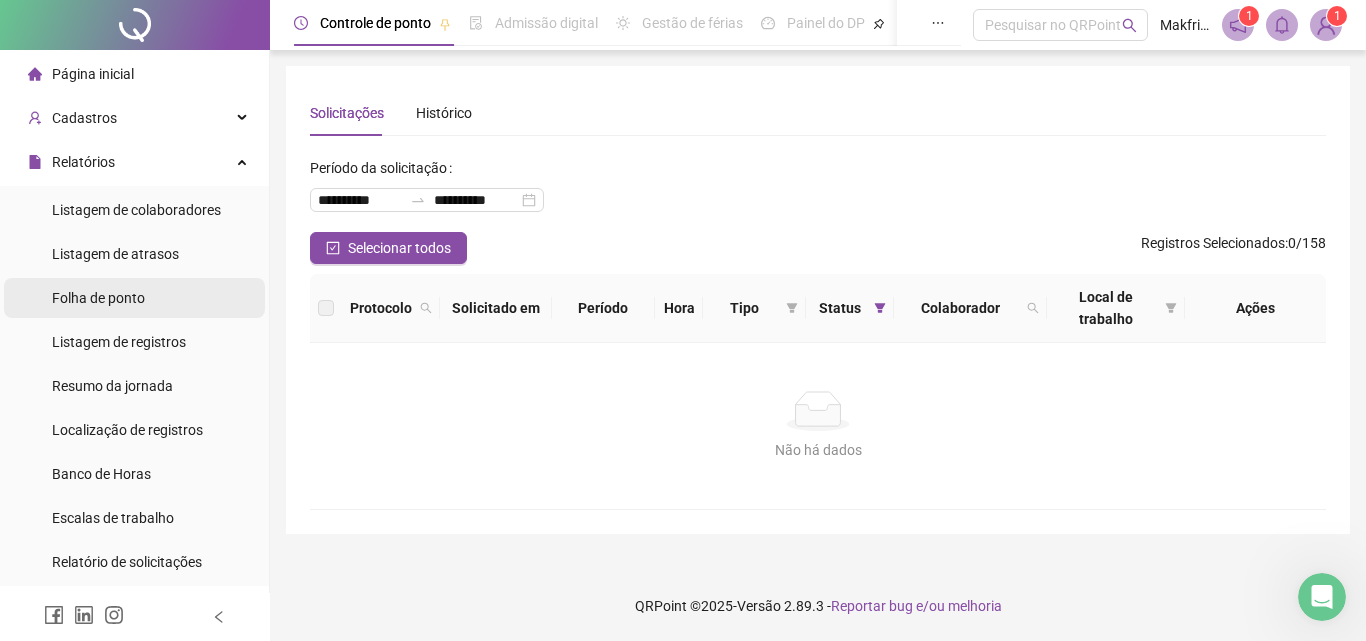 click on "Folha de ponto" at bounding box center (98, 298) 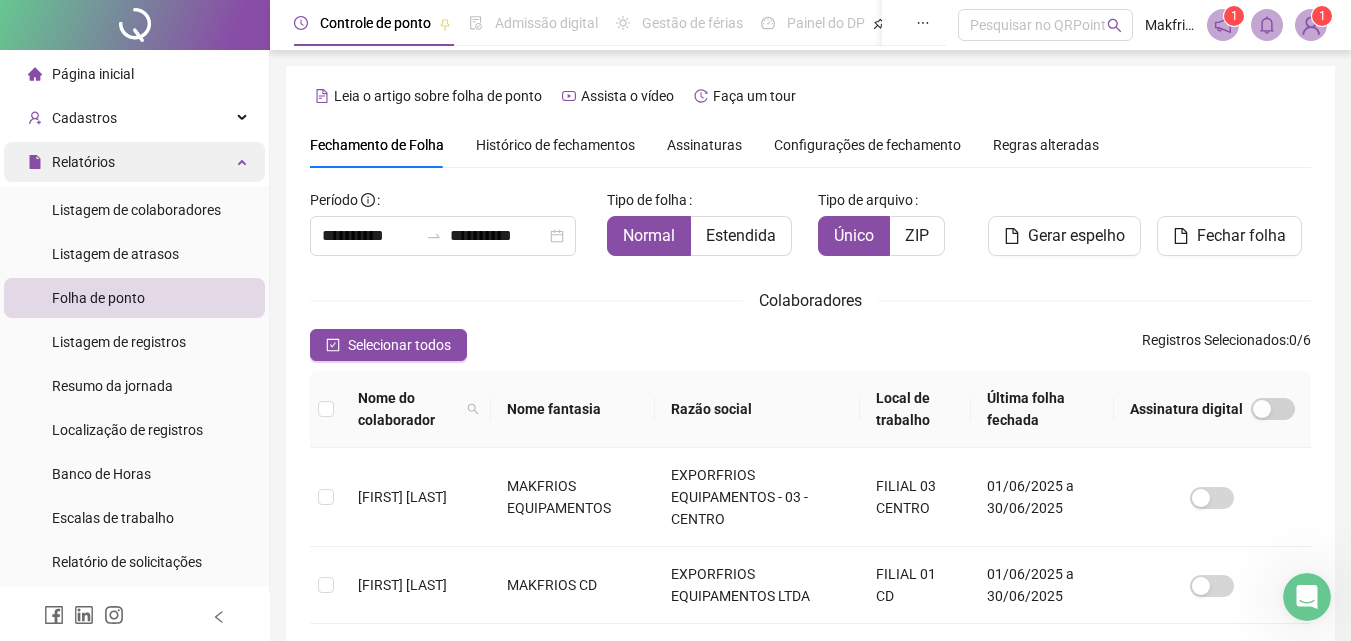 scroll, scrollTop: 89, scrollLeft: 0, axis: vertical 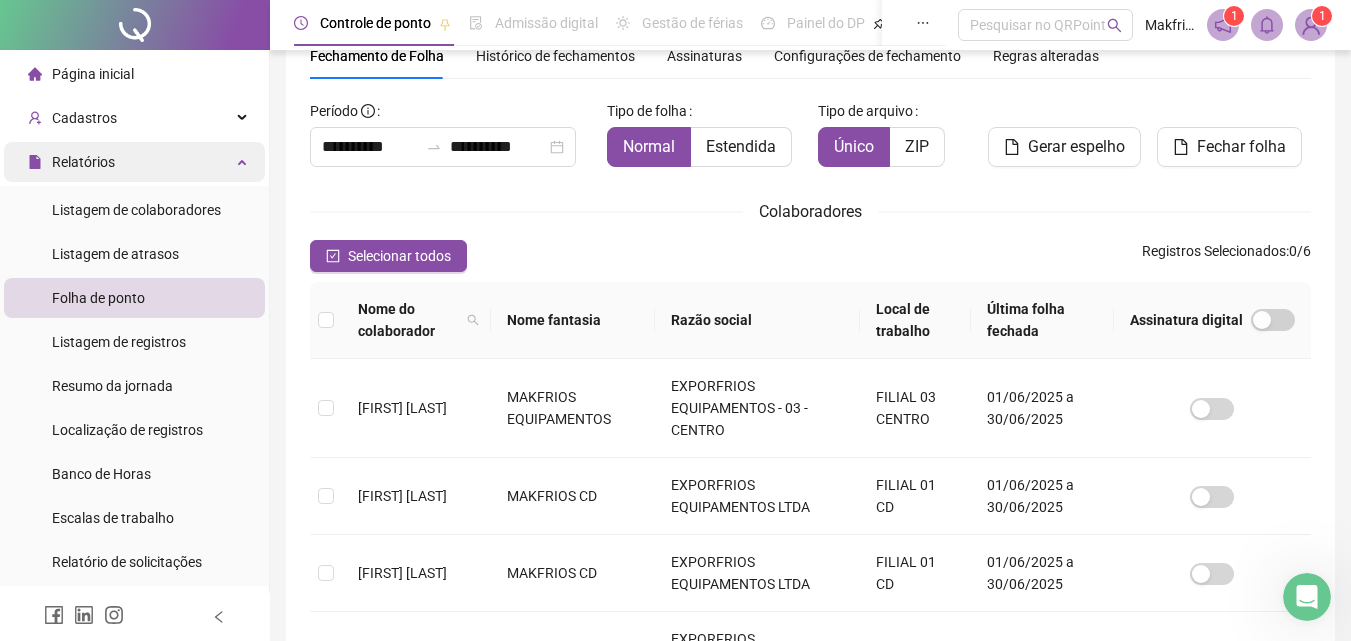 click on "Relatórios" at bounding box center (83, 162) 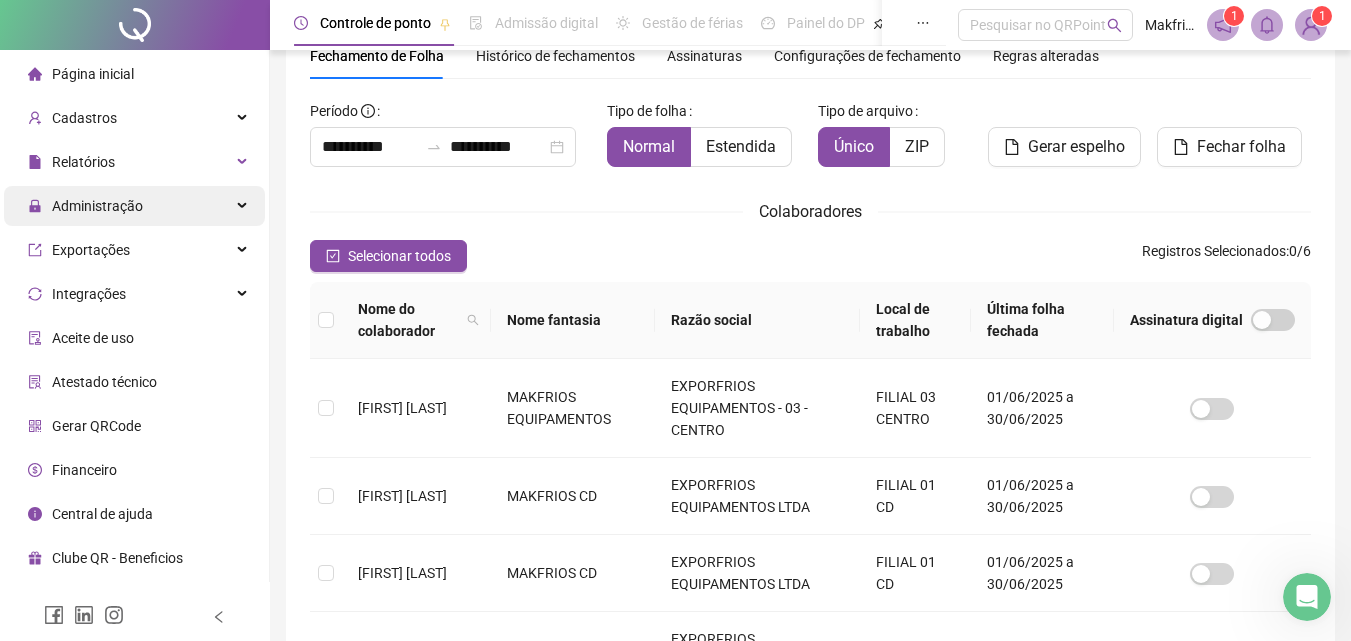 click on "Administração" at bounding box center [97, 206] 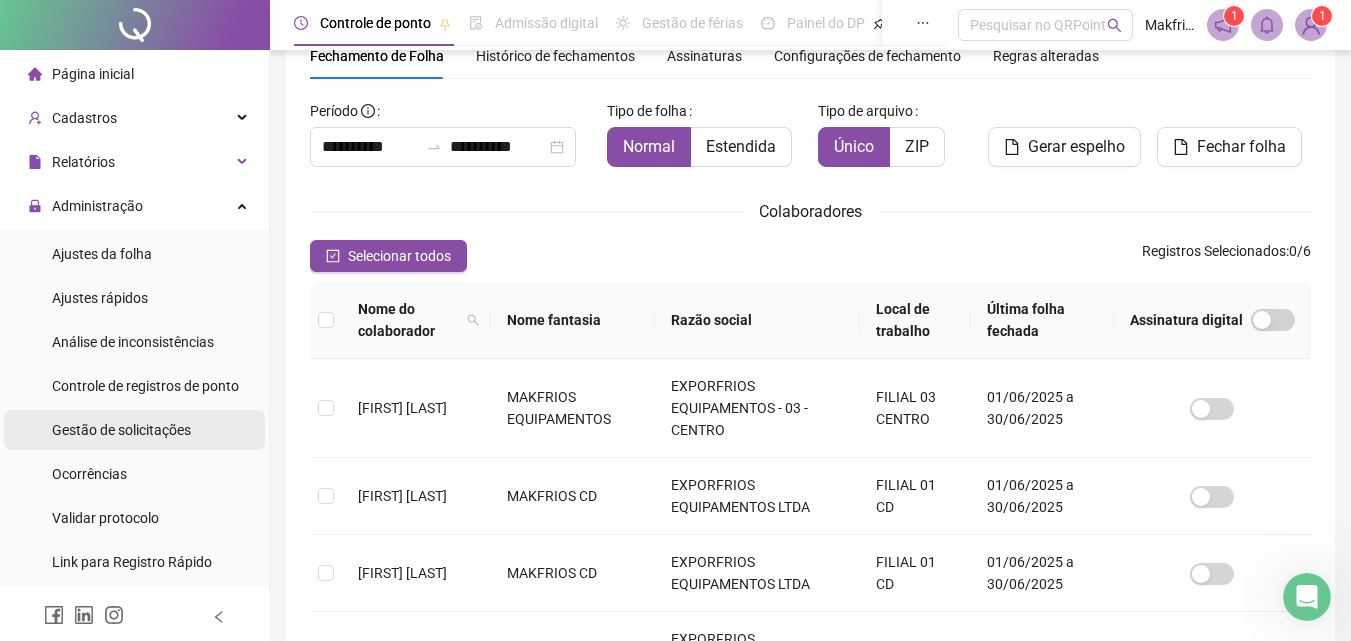 click on "Gestão de solicitações" at bounding box center [121, 430] 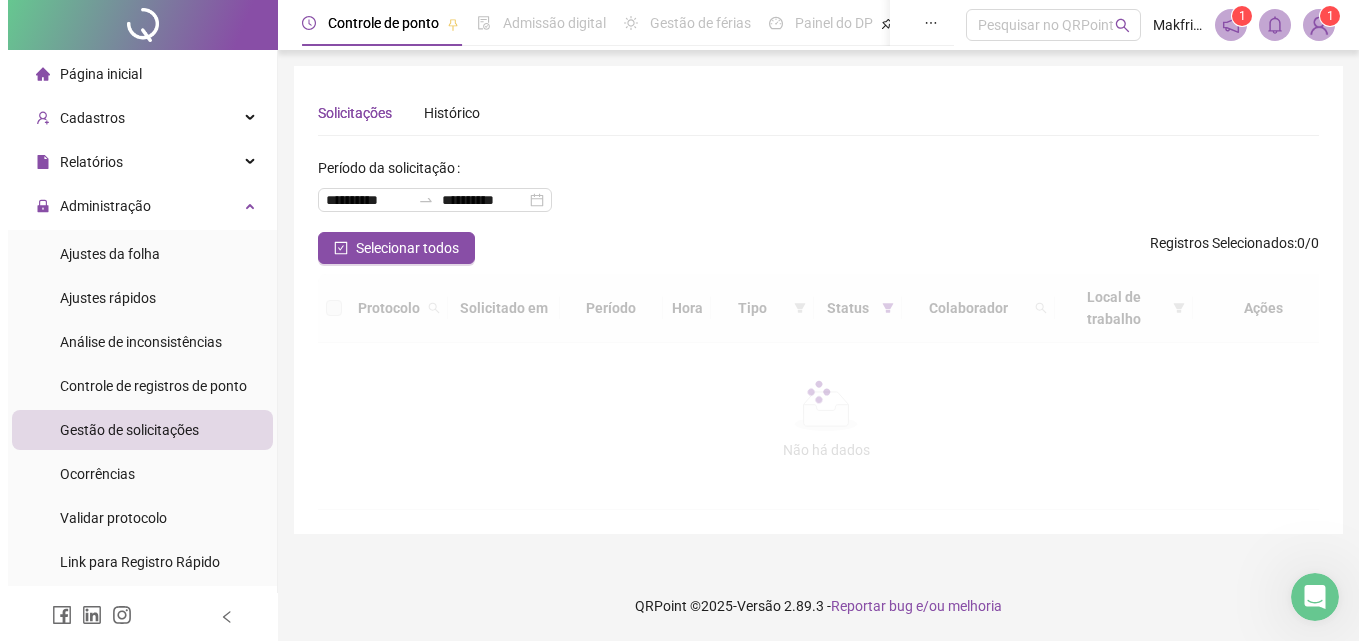 scroll, scrollTop: 0, scrollLeft: 0, axis: both 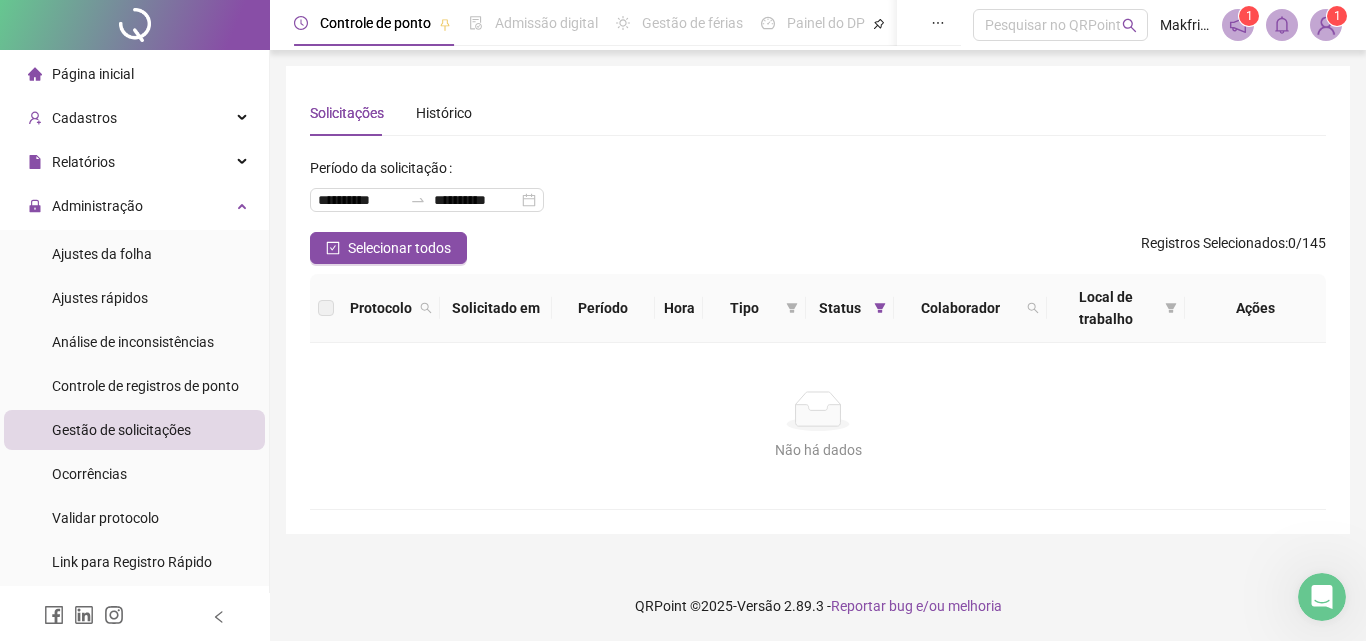 click on "**********" at bounding box center [818, 192] 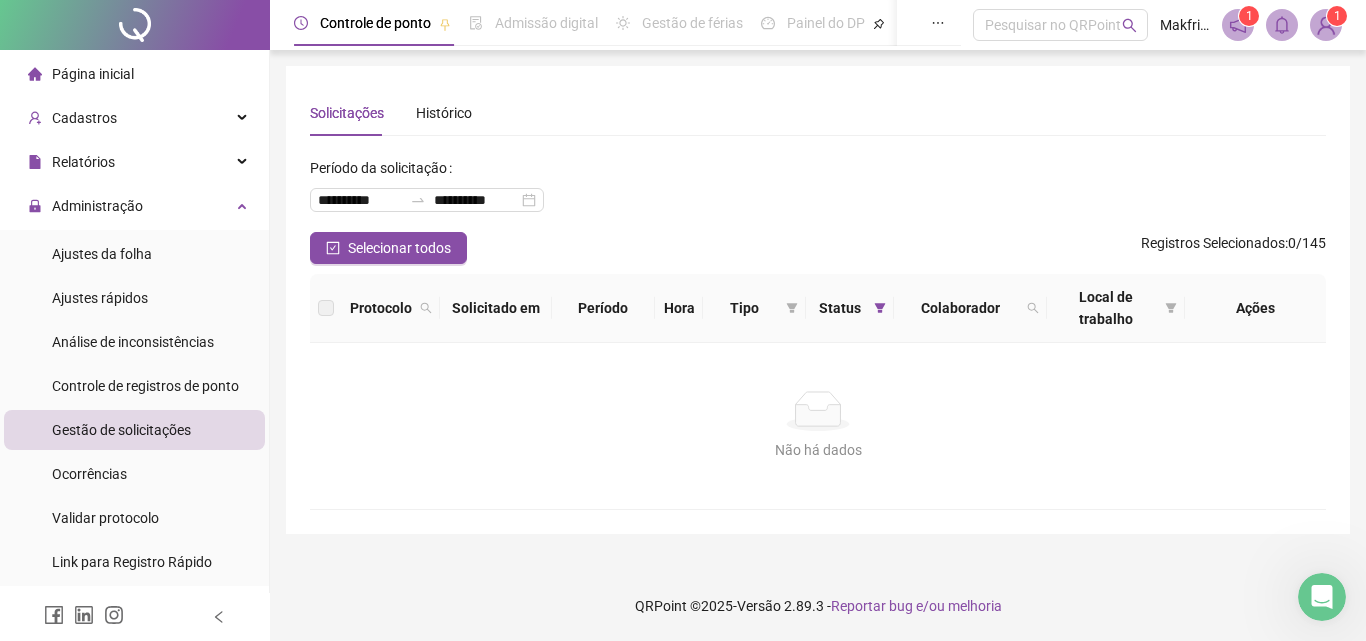 click on "**********" at bounding box center [818, 192] 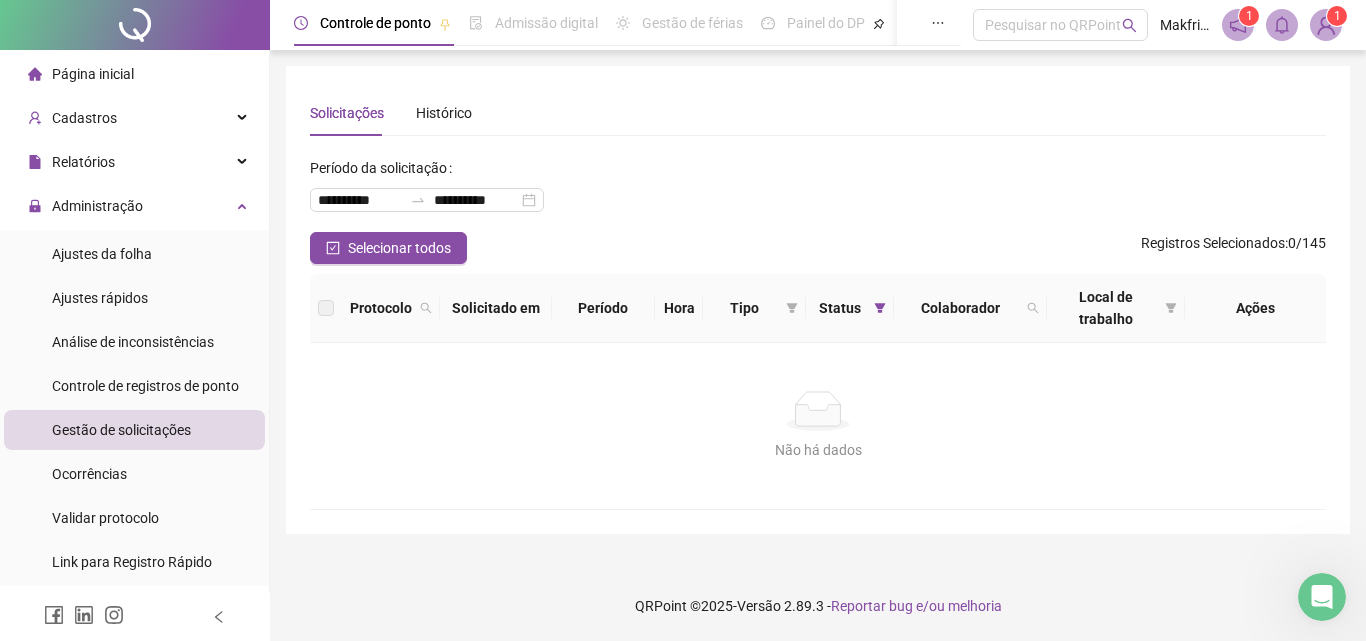 click on "**********" at bounding box center (818, 192) 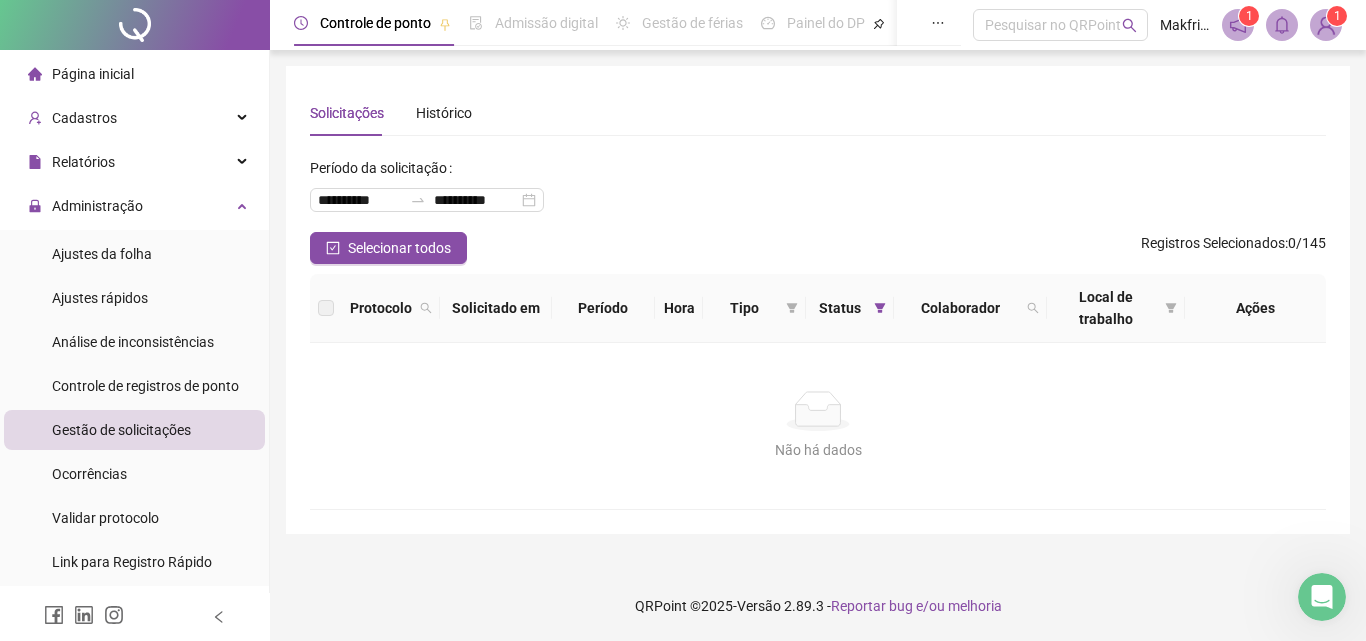 drag, startPoint x: 939, startPoint y: 156, endPoint x: 435, endPoint y: 5, distance: 526.13403 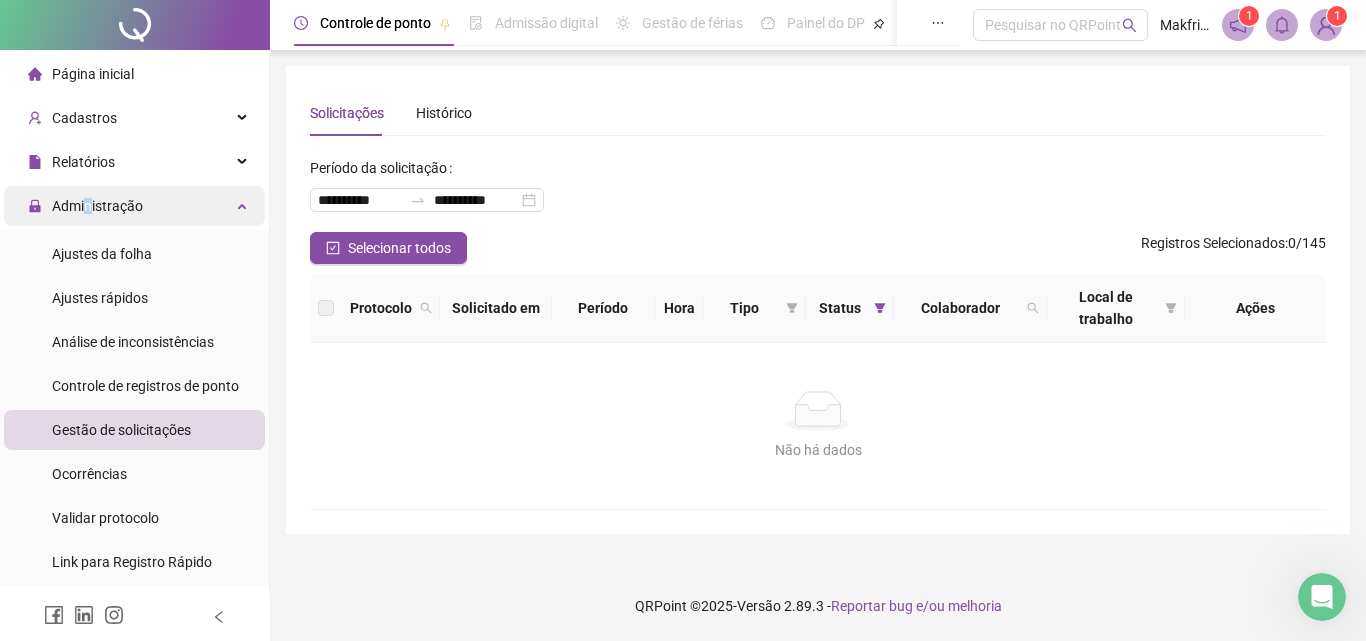 click on "Administração" at bounding box center [97, 206] 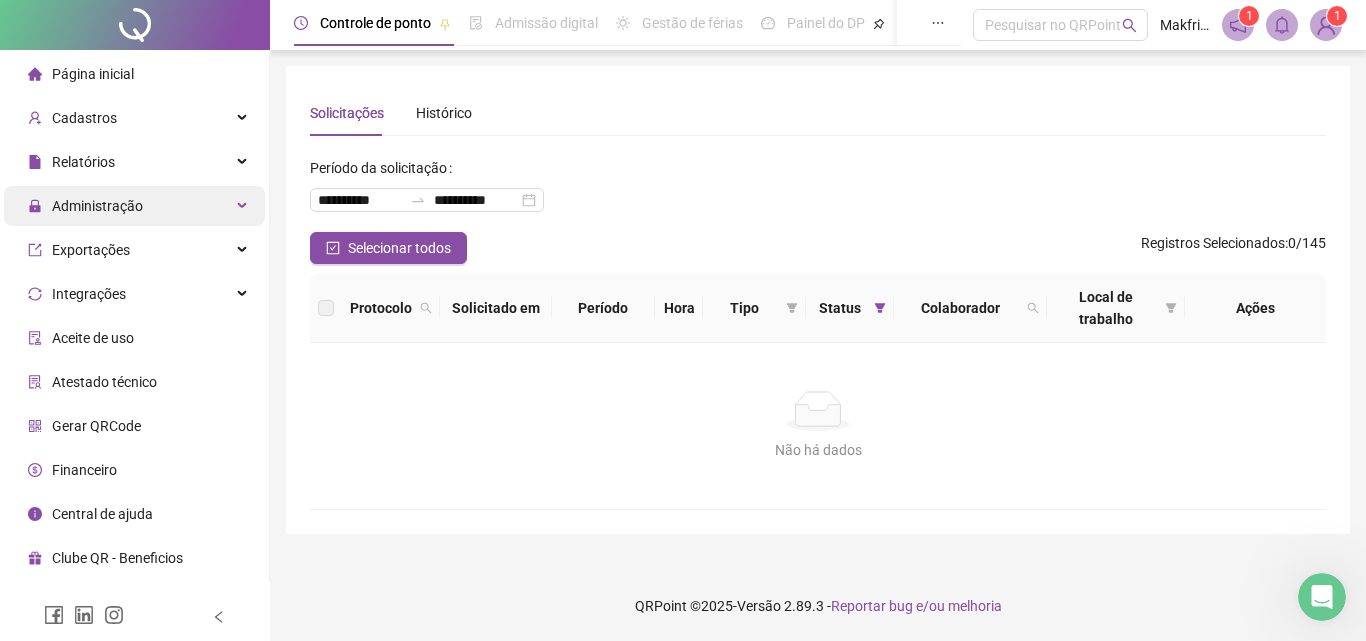 click on "Administração" at bounding box center (134, 206) 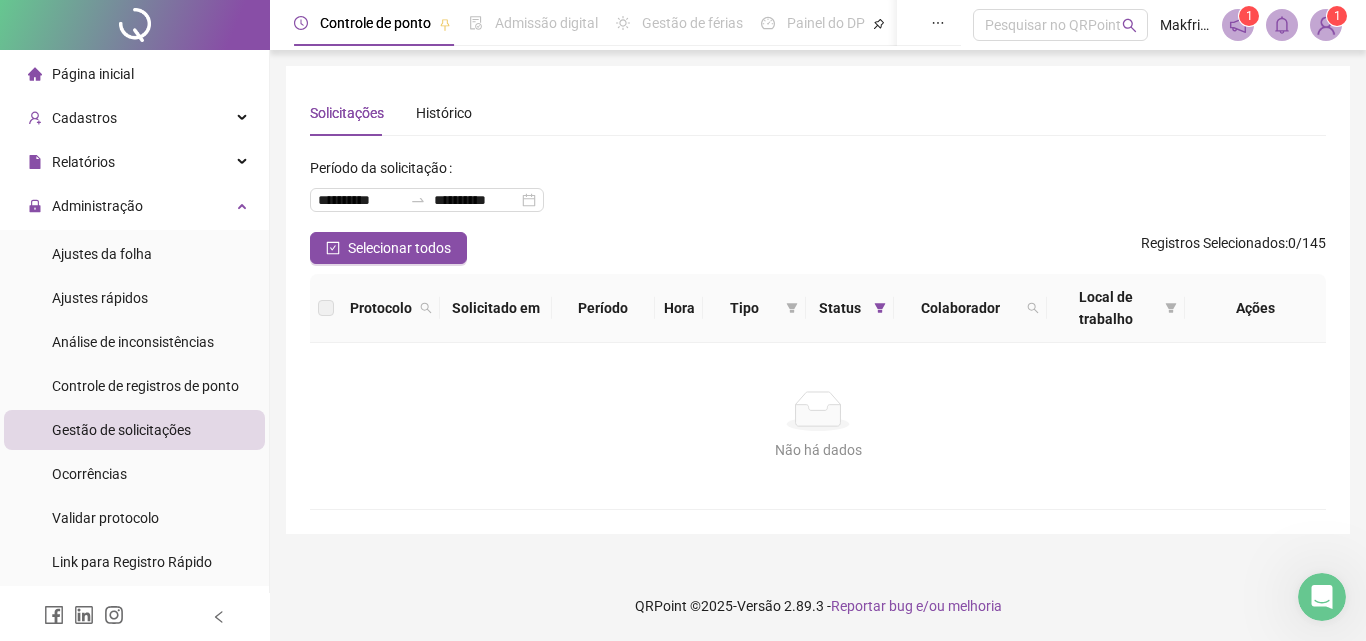 click on "**********" at bounding box center (437, 200) 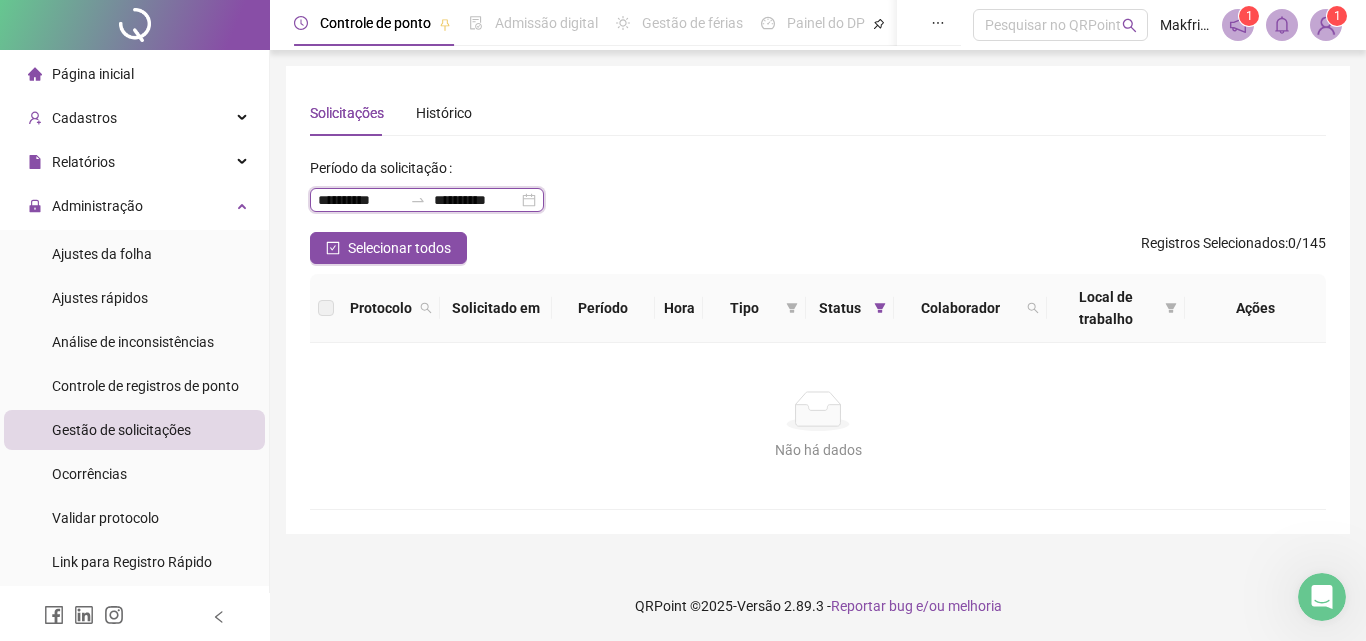 click on "**********" at bounding box center [360, 200] 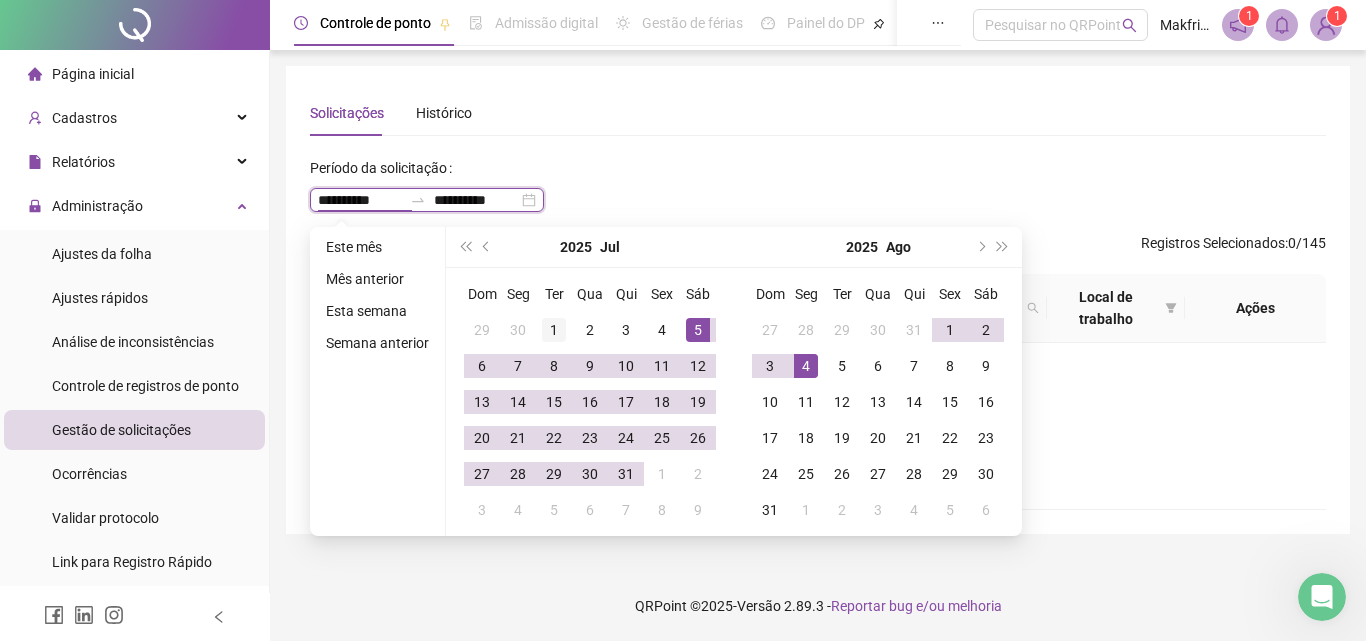 type on "**********" 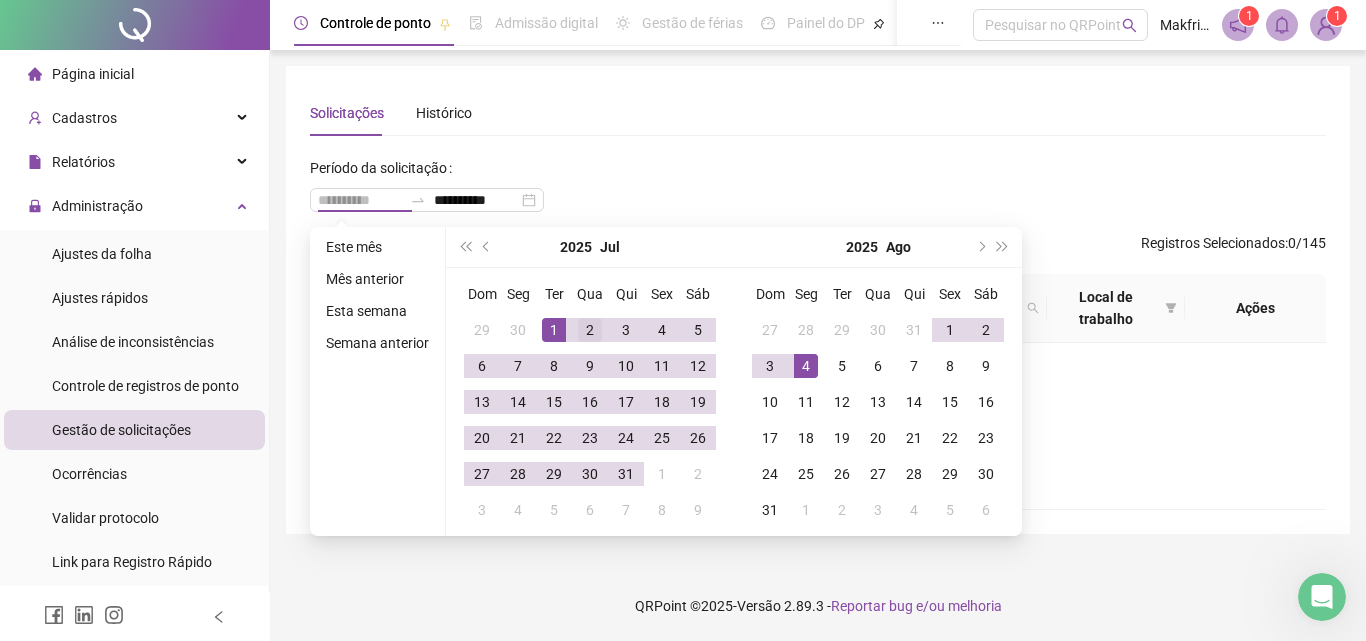 drag, startPoint x: 560, startPoint y: 330, endPoint x: 571, endPoint y: 329, distance: 11.045361 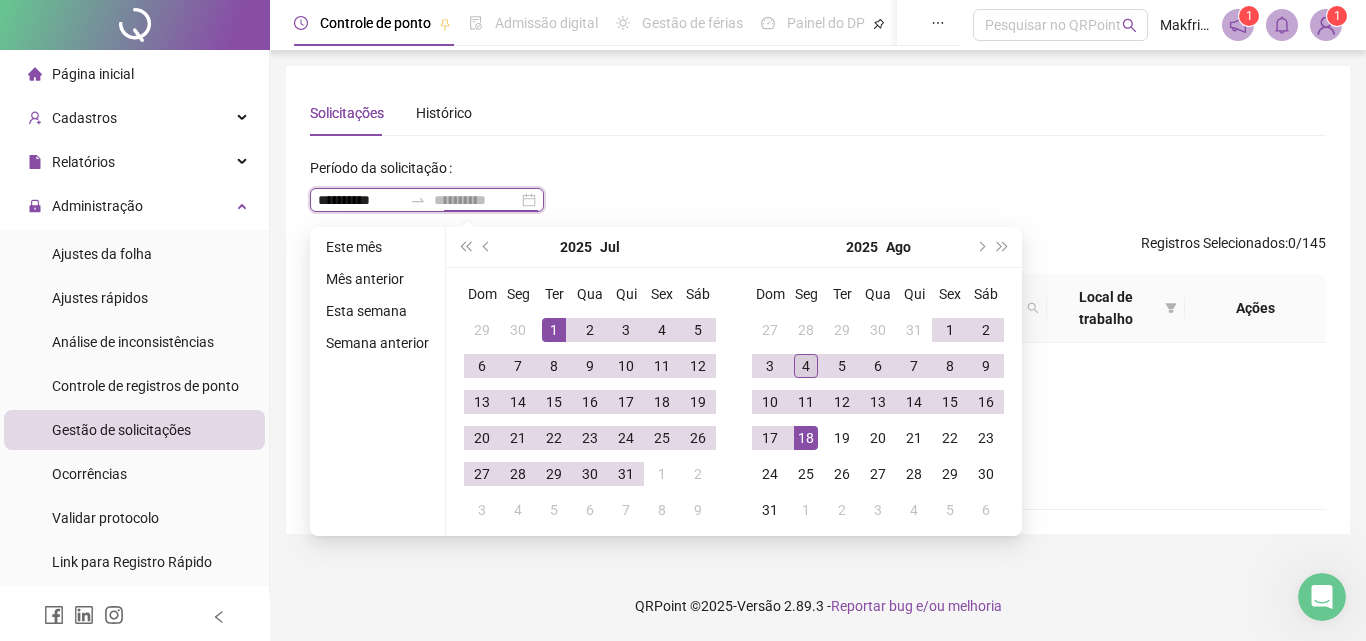 type on "**********" 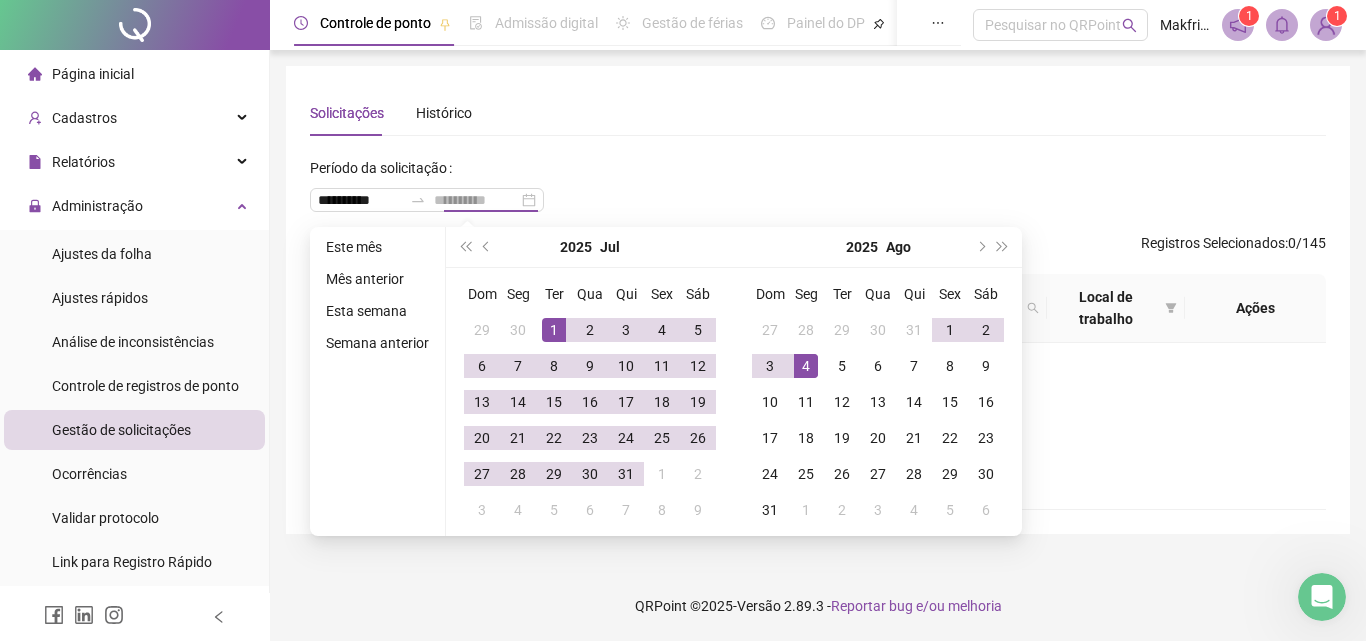click on "4" at bounding box center (806, 366) 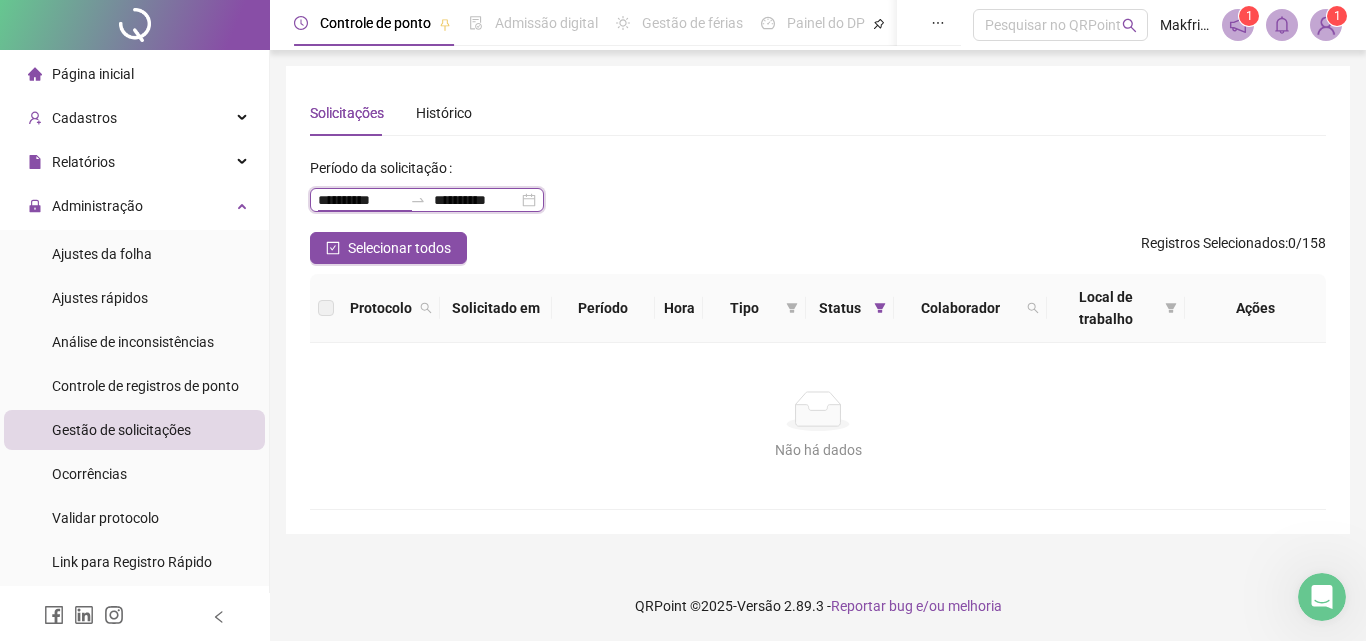 click on "**********" at bounding box center (360, 200) 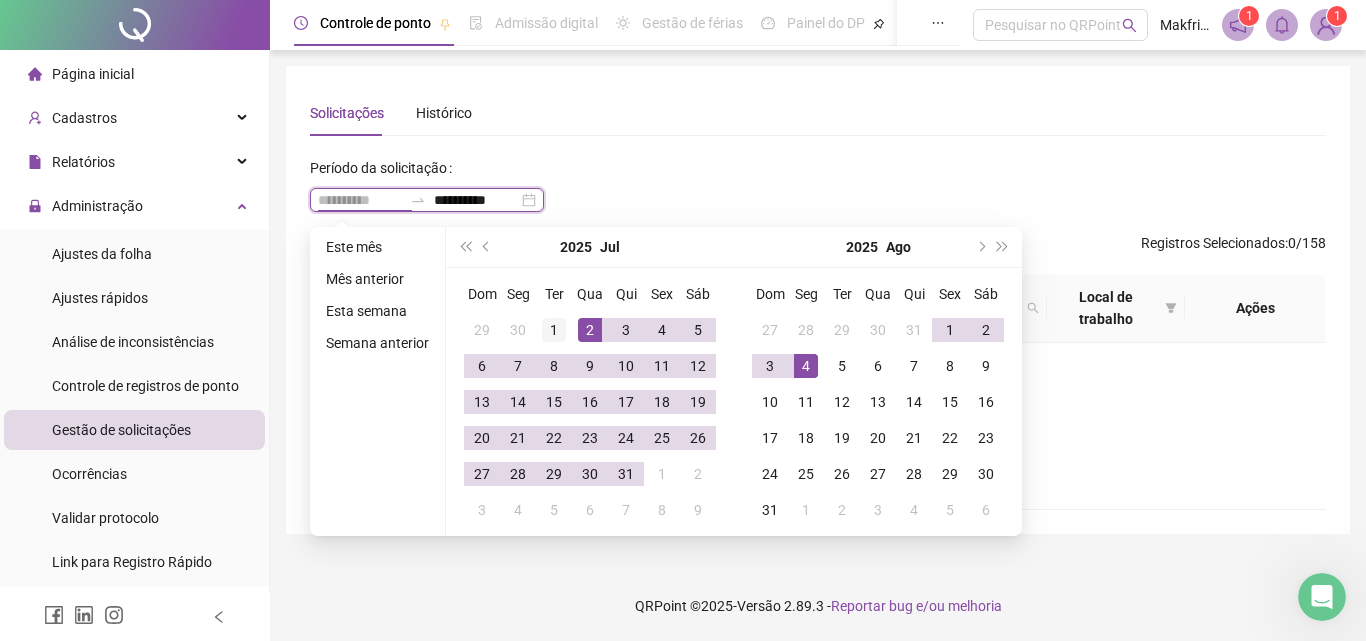 type on "**********" 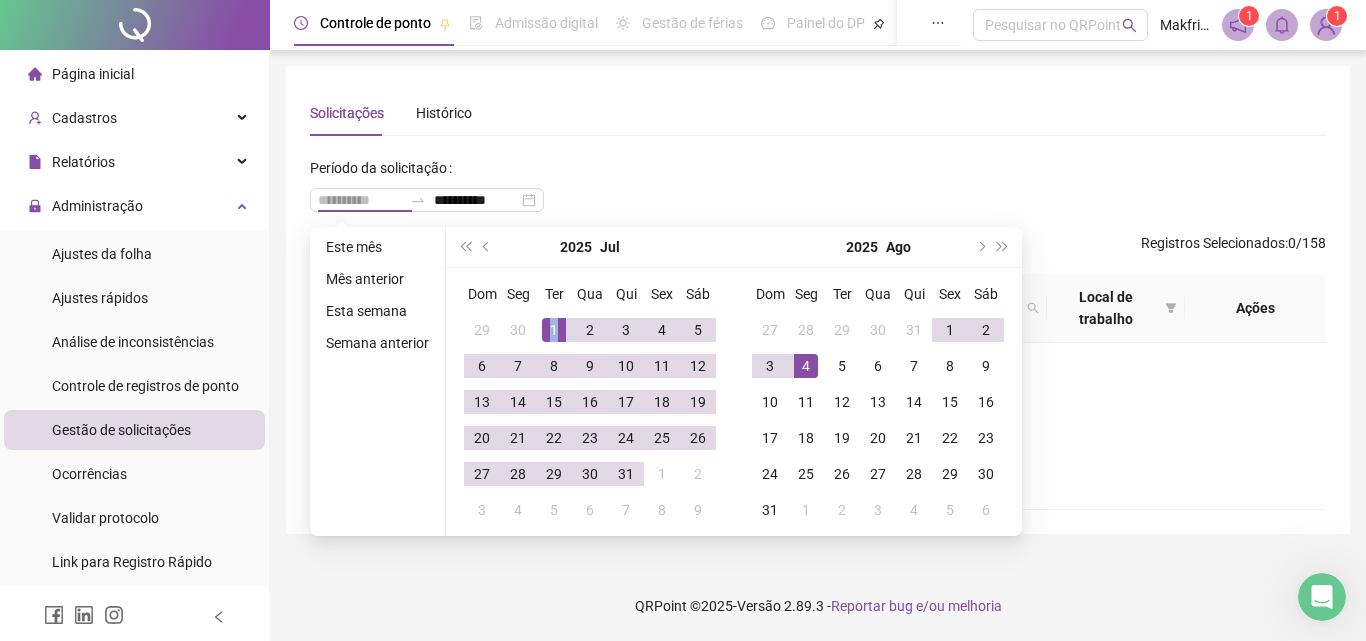 click on "1" at bounding box center [554, 330] 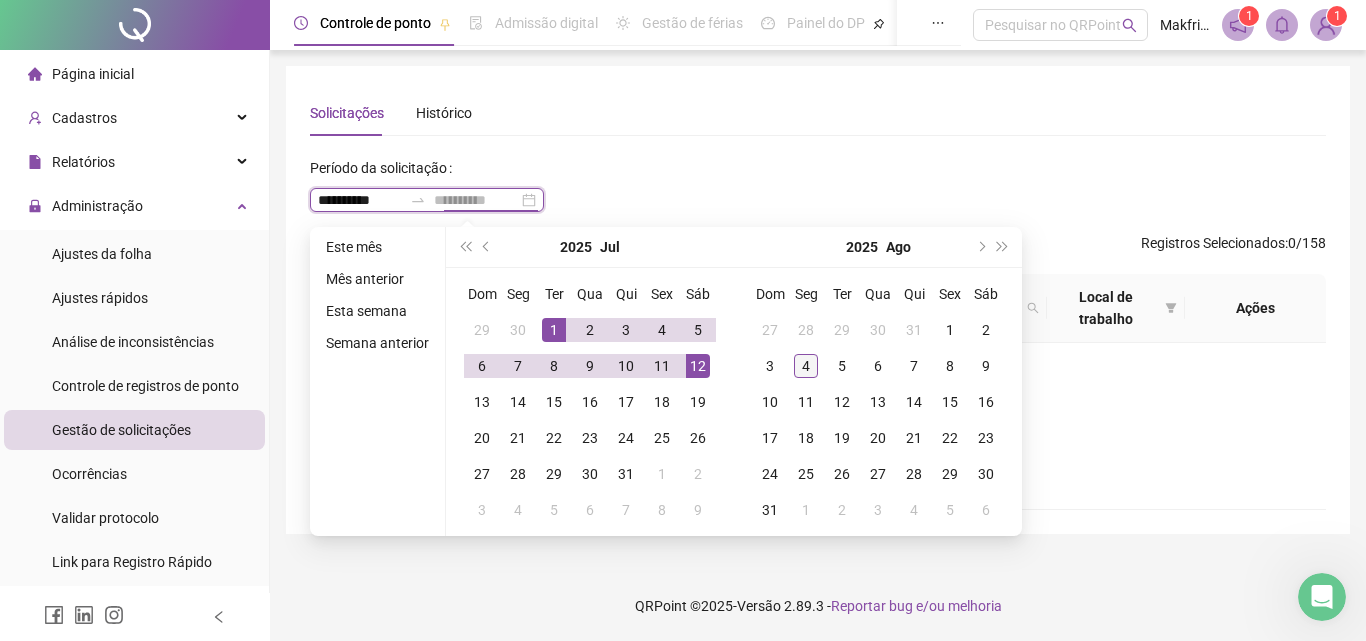 type on "**********" 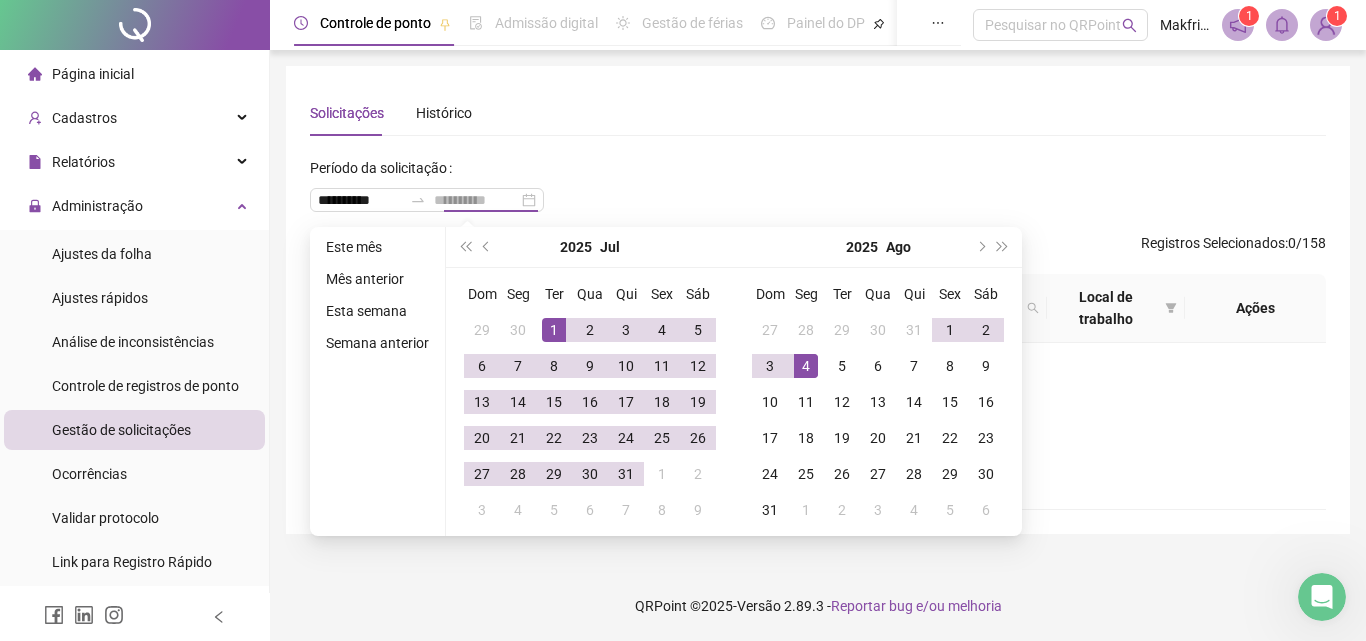 click on "4" at bounding box center [806, 366] 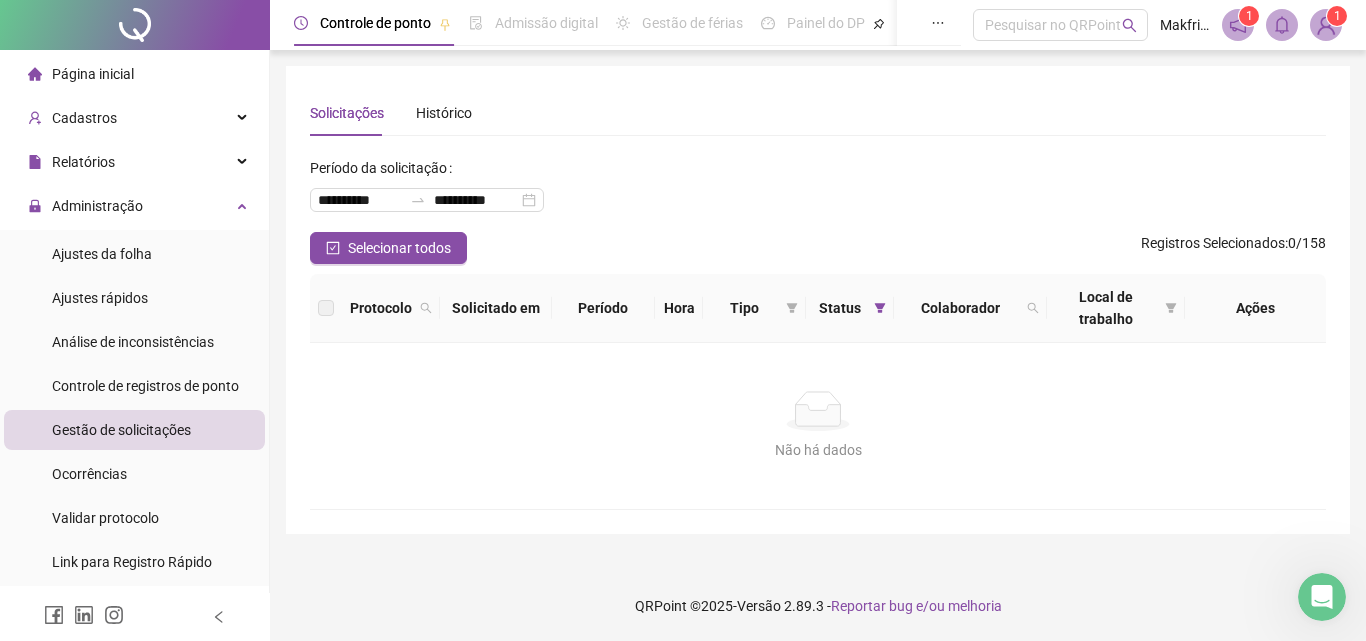 click on "**********" at bounding box center (818, 192) 